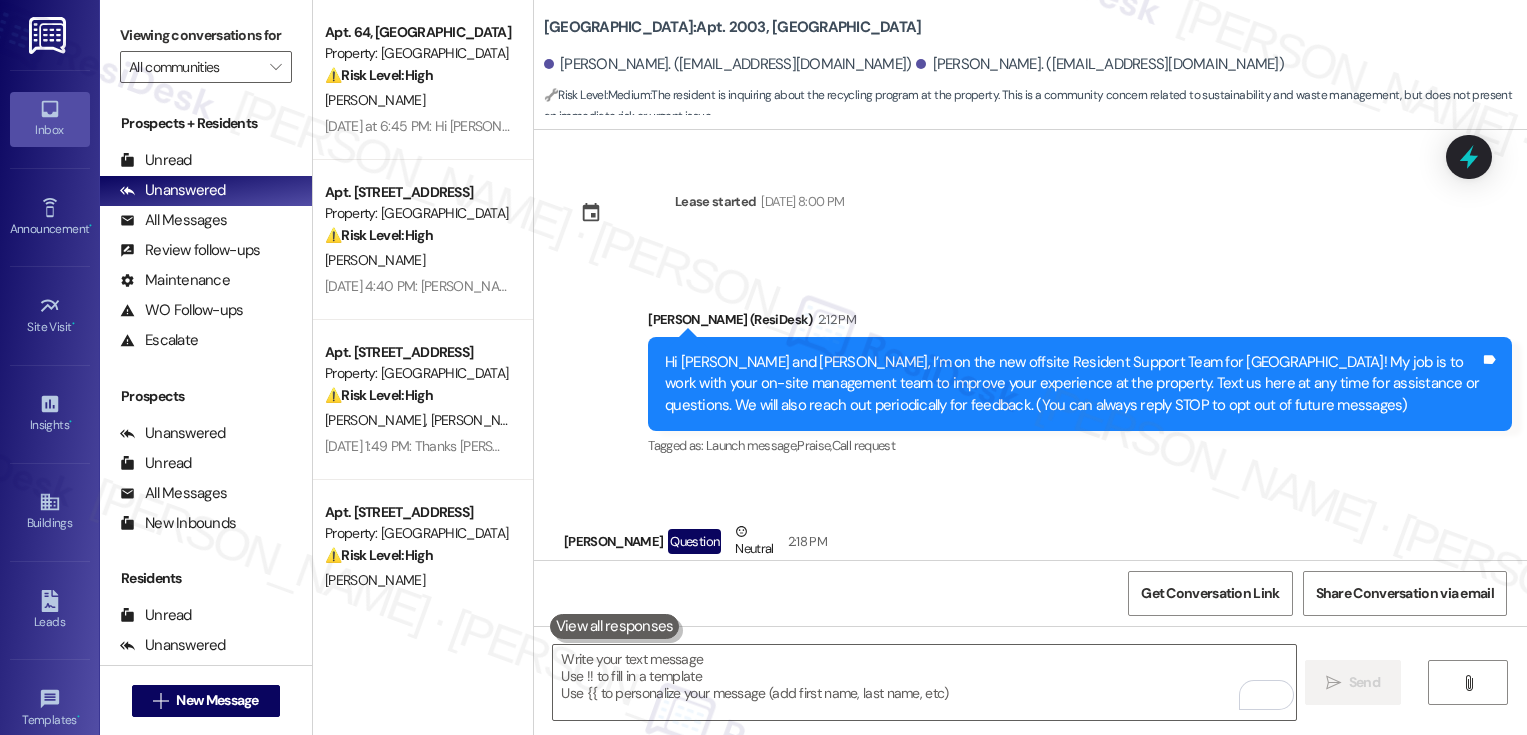 scroll, scrollTop: 0, scrollLeft: 0, axis: both 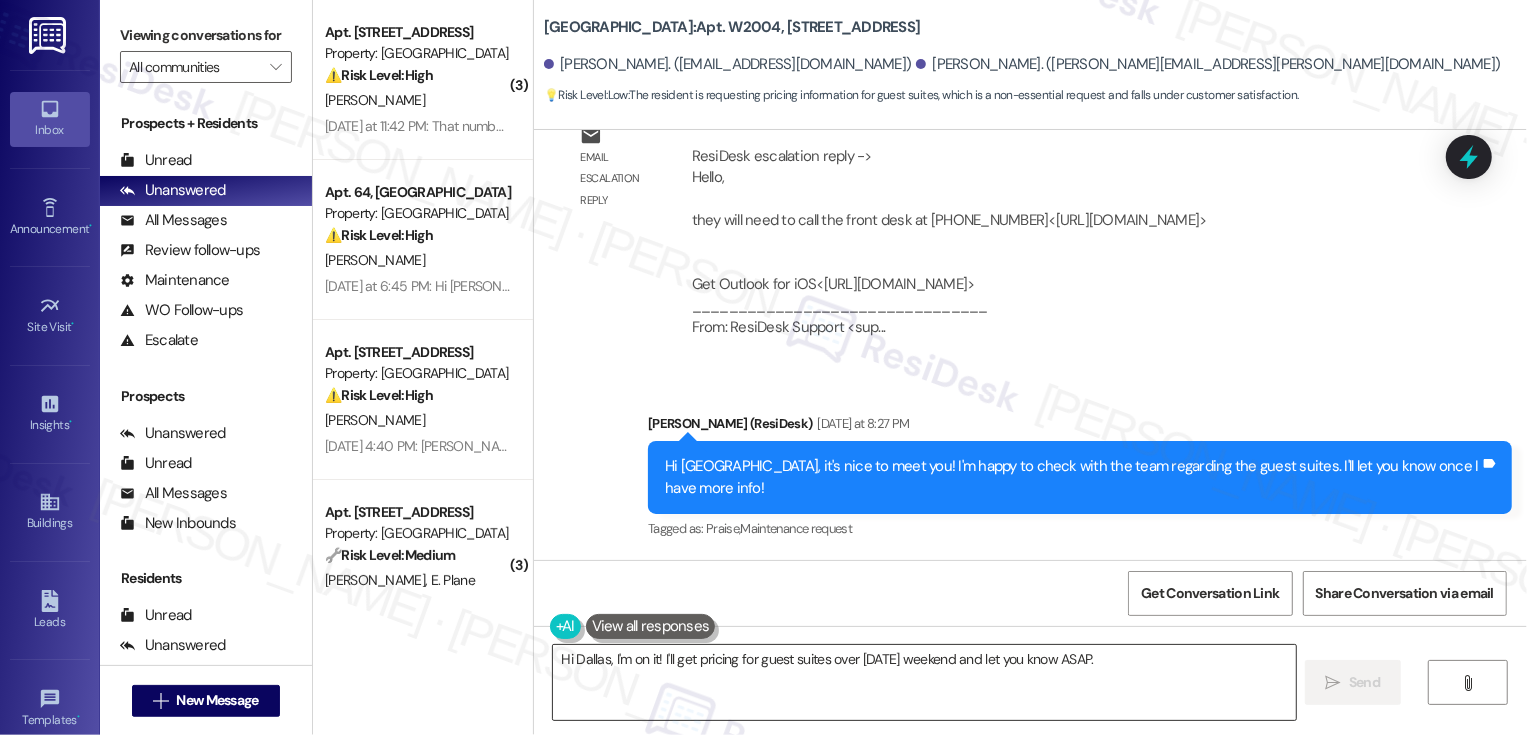 click on "Hi Dallas, I'm on it! I'll get pricing for guest suites over Labor Day weekend and let you know ASAP." at bounding box center (924, 682) 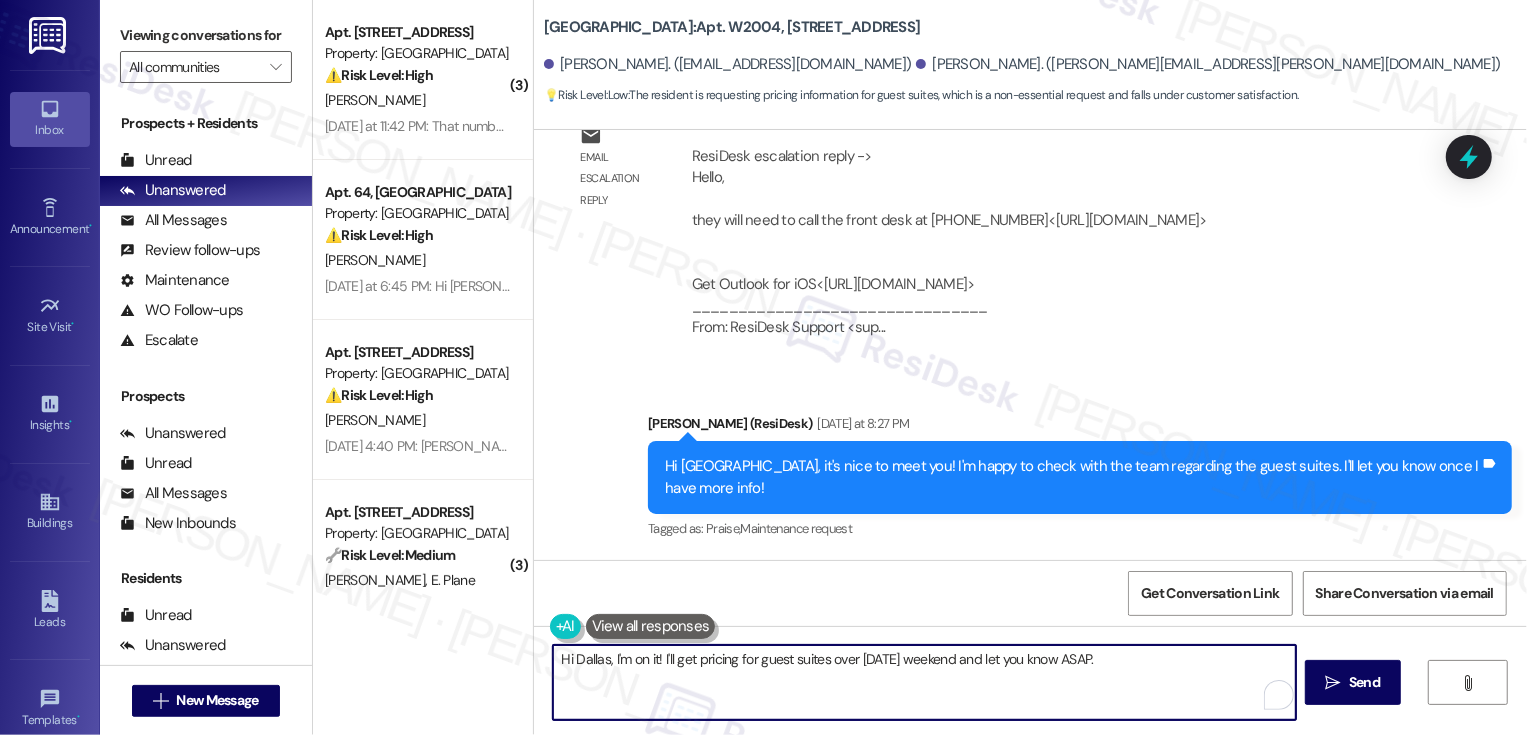 click on "Hi Dallas, I'm on it! I'll get pricing for guest suites over Labor Day weekend and let you know ASAP." at bounding box center [924, 682] 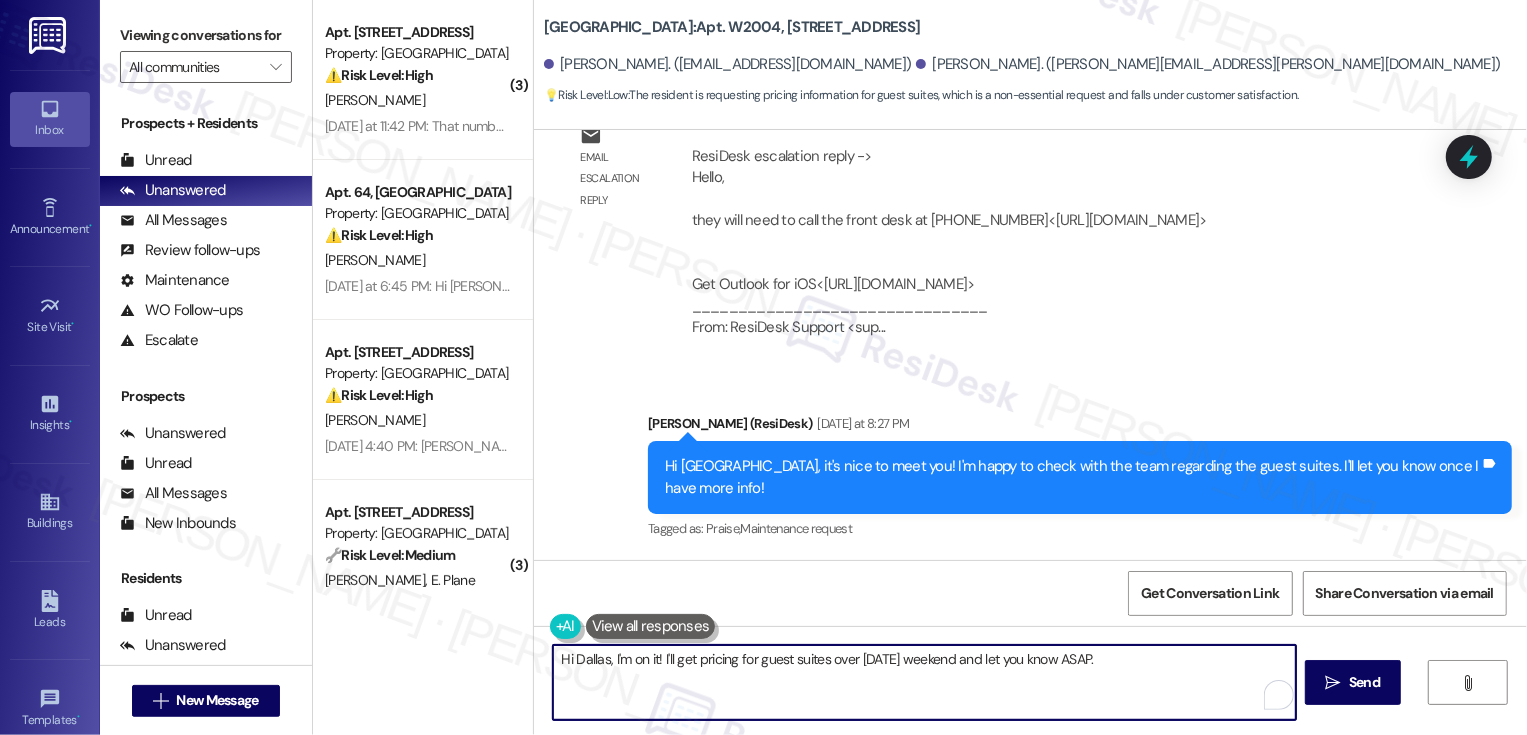 click on "Hi Dallas, I'm on it! I'll get pricing for guest suites over Labor Day weekend and let you know ASAP." at bounding box center [924, 682] 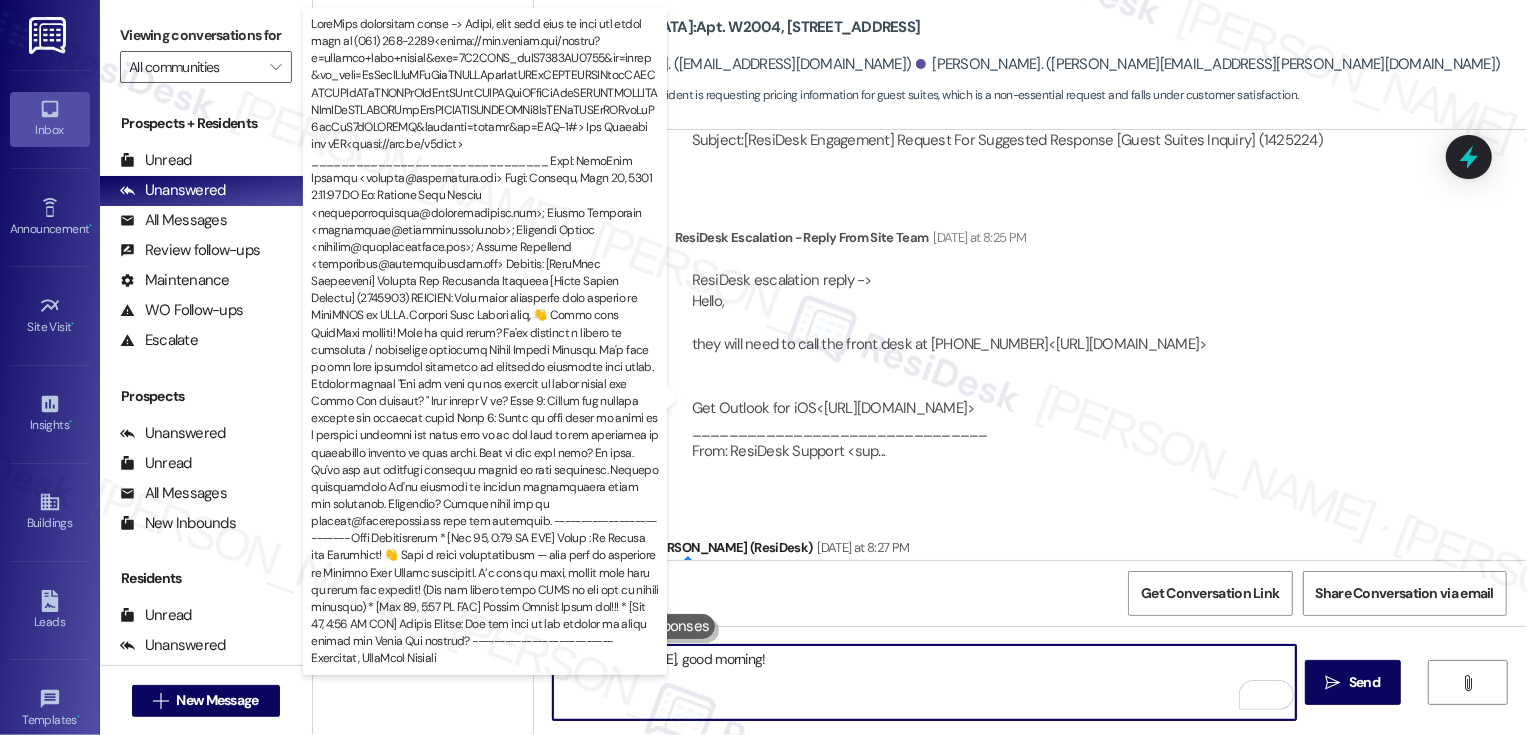 scroll, scrollTop: 878, scrollLeft: 0, axis: vertical 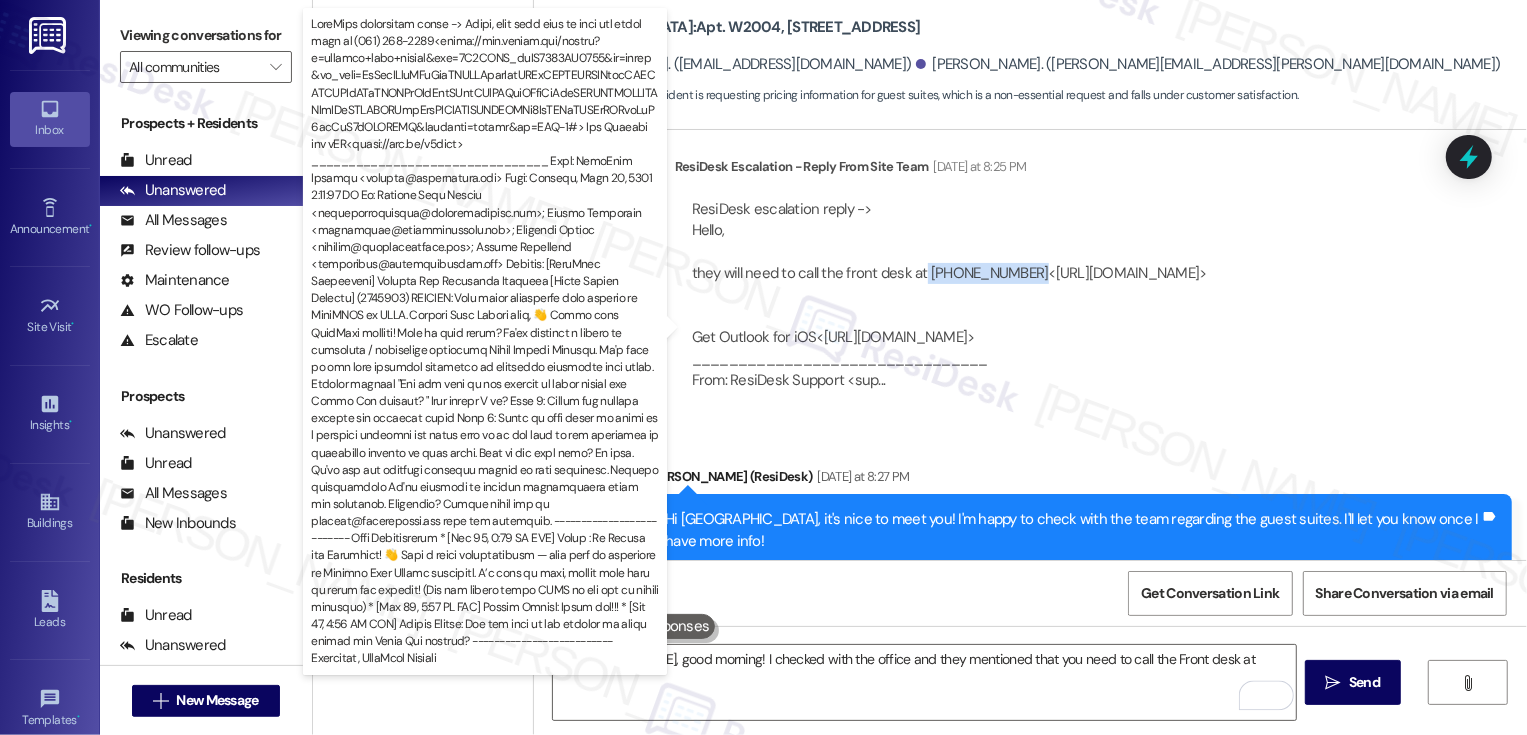 drag, startPoint x: 910, startPoint y: 273, endPoint x: 1017, endPoint y: 274, distance: 107.00467 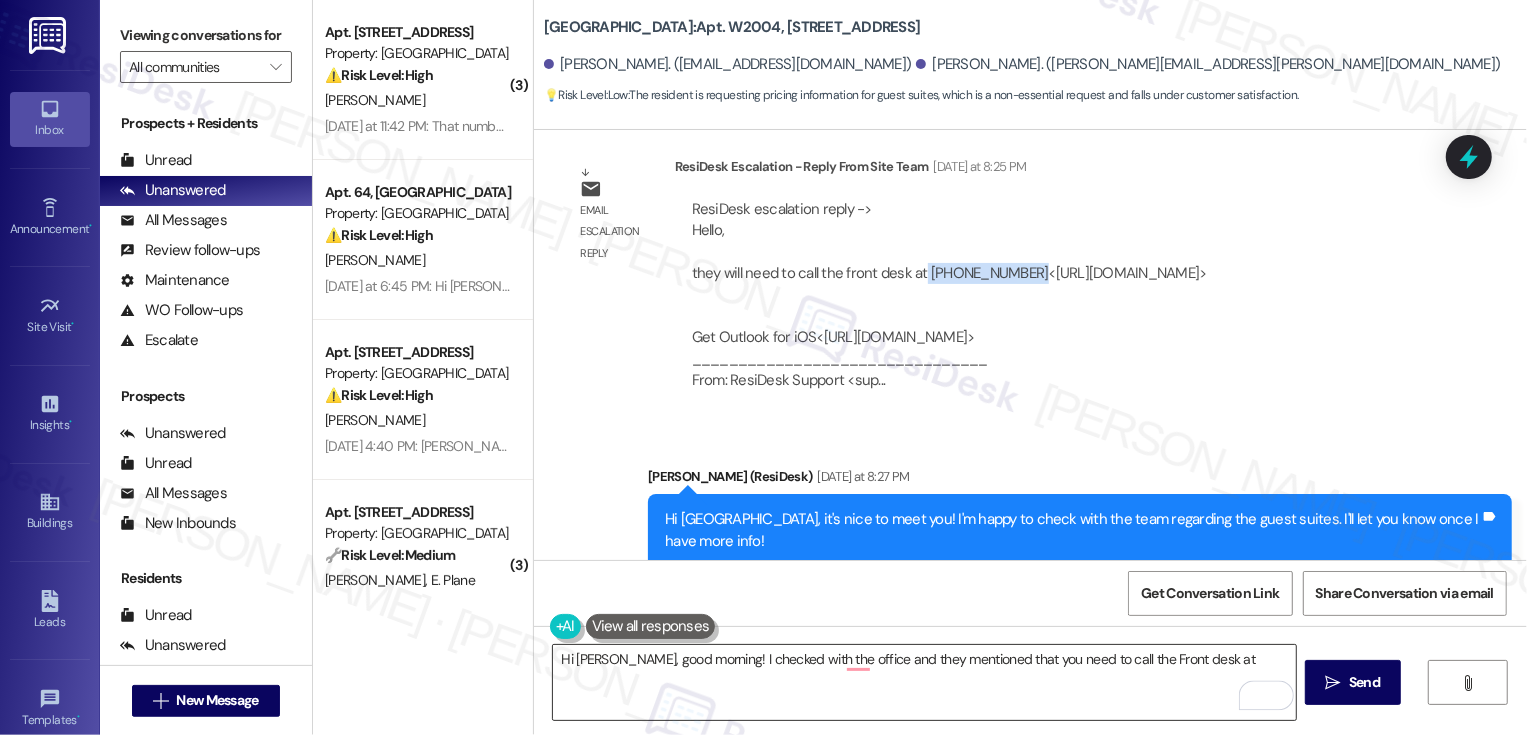 click on "Hi Dallas, good morning! I checked with the office and they mentioned that you need to call the Front desk at" at bounding box center (924, 682) 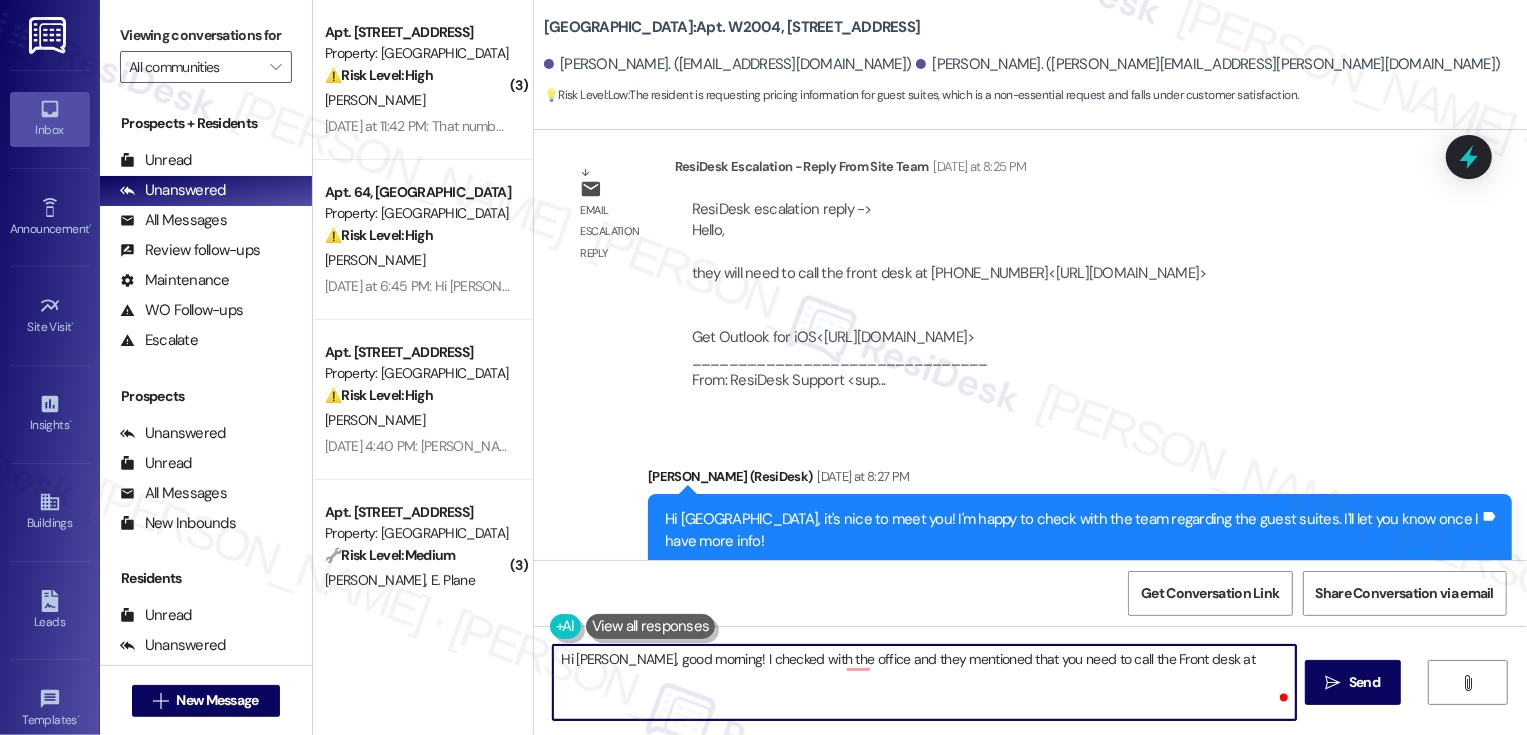 paste on "(720) 625-8462" 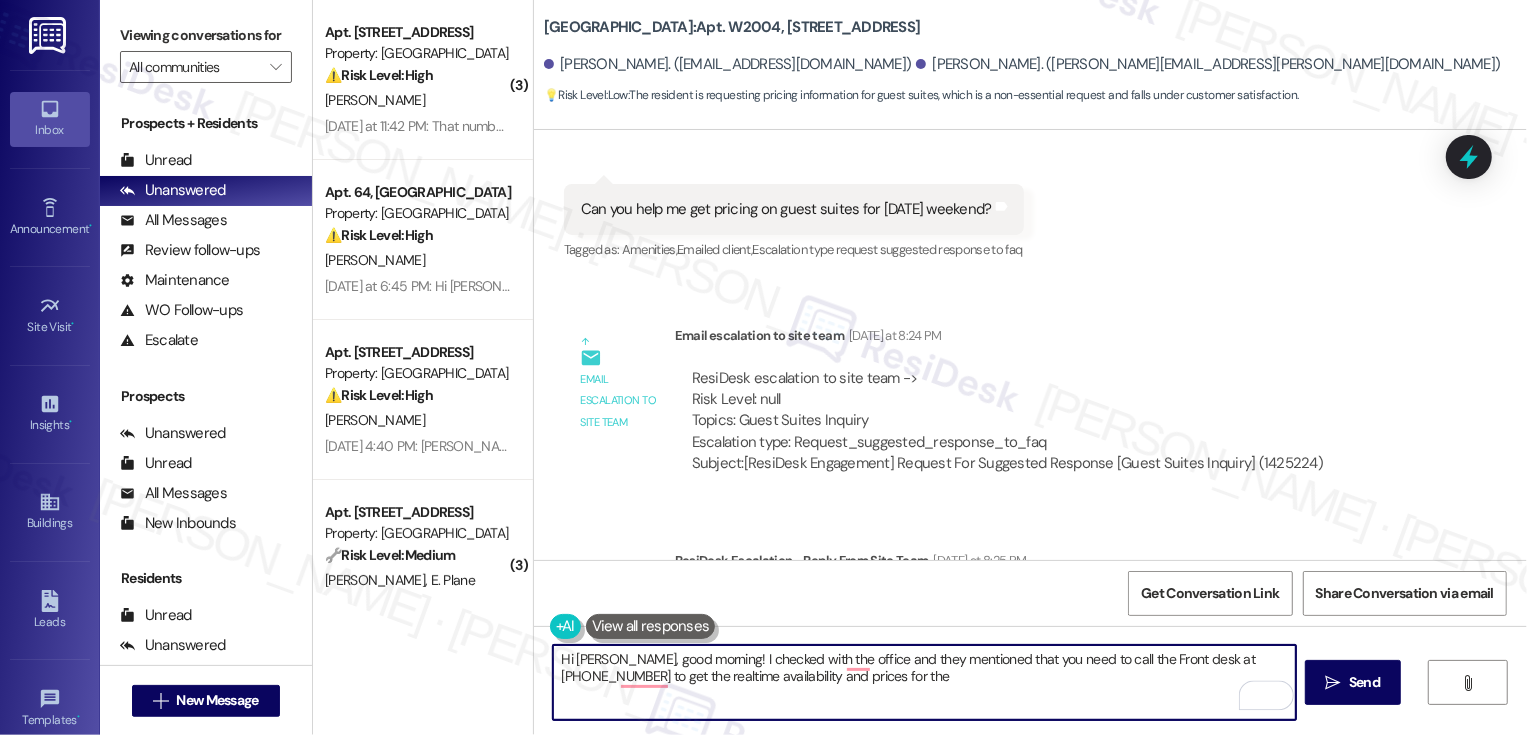 scroll, scrollTop: 495, scrollLeft: 0, axis: vertical 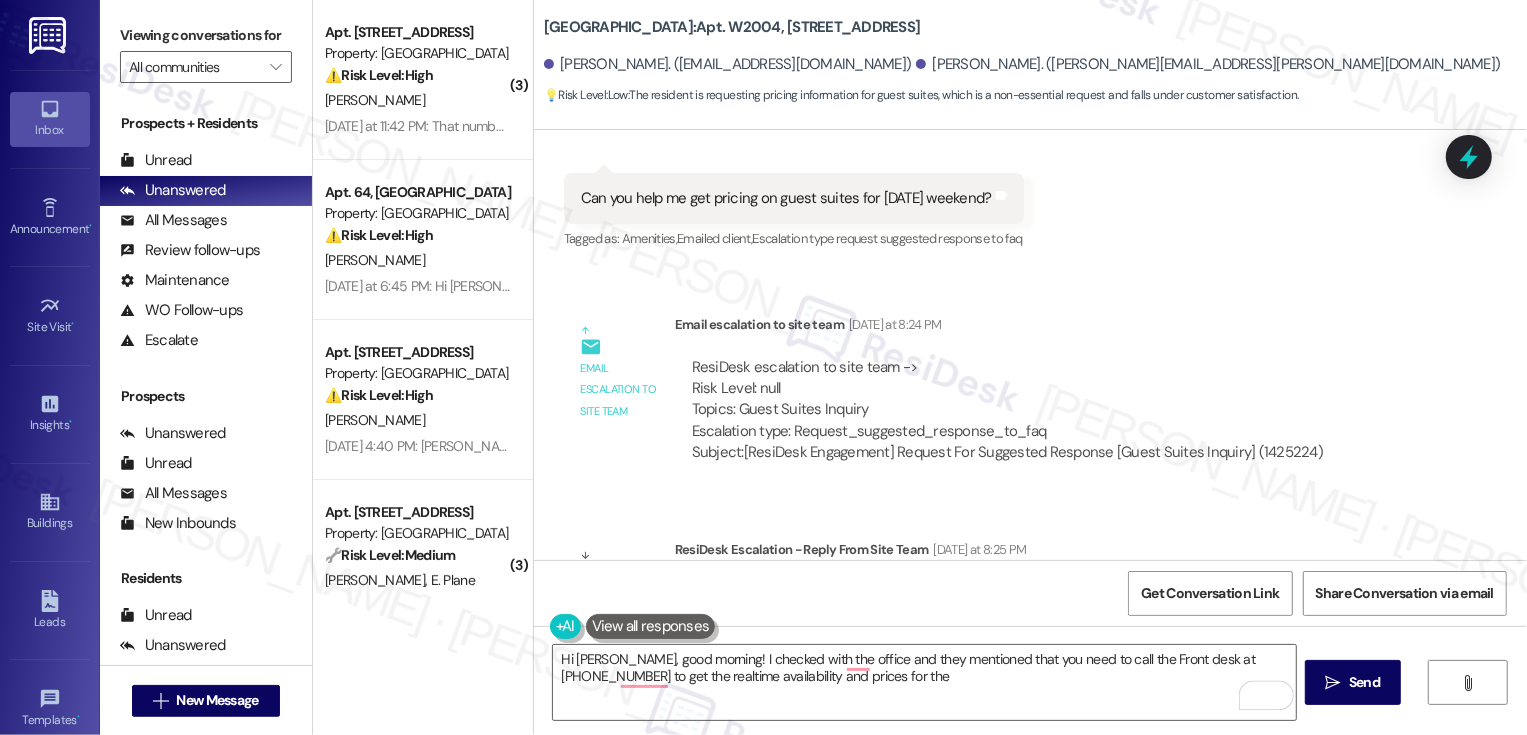 click on "Subject:  [ResiDesk Engagement] Request For Suggested Response [Guest Suites Inquiry] (1425224)" at bounding box center (1007, 452) 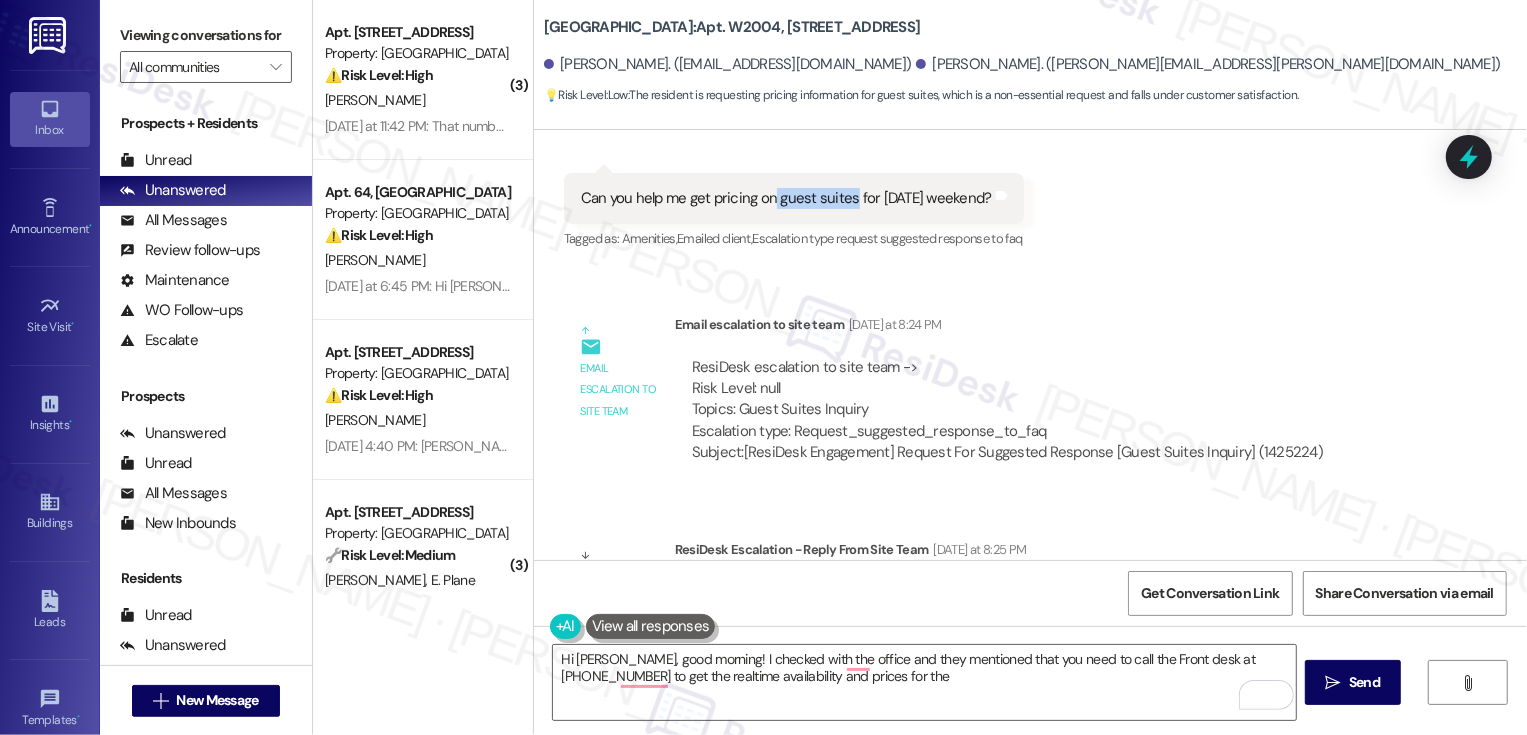 drag, startPoint x: 761, startPoint y: 197, endPoint x: 838, endPoint y: 199, distance: 77.02597 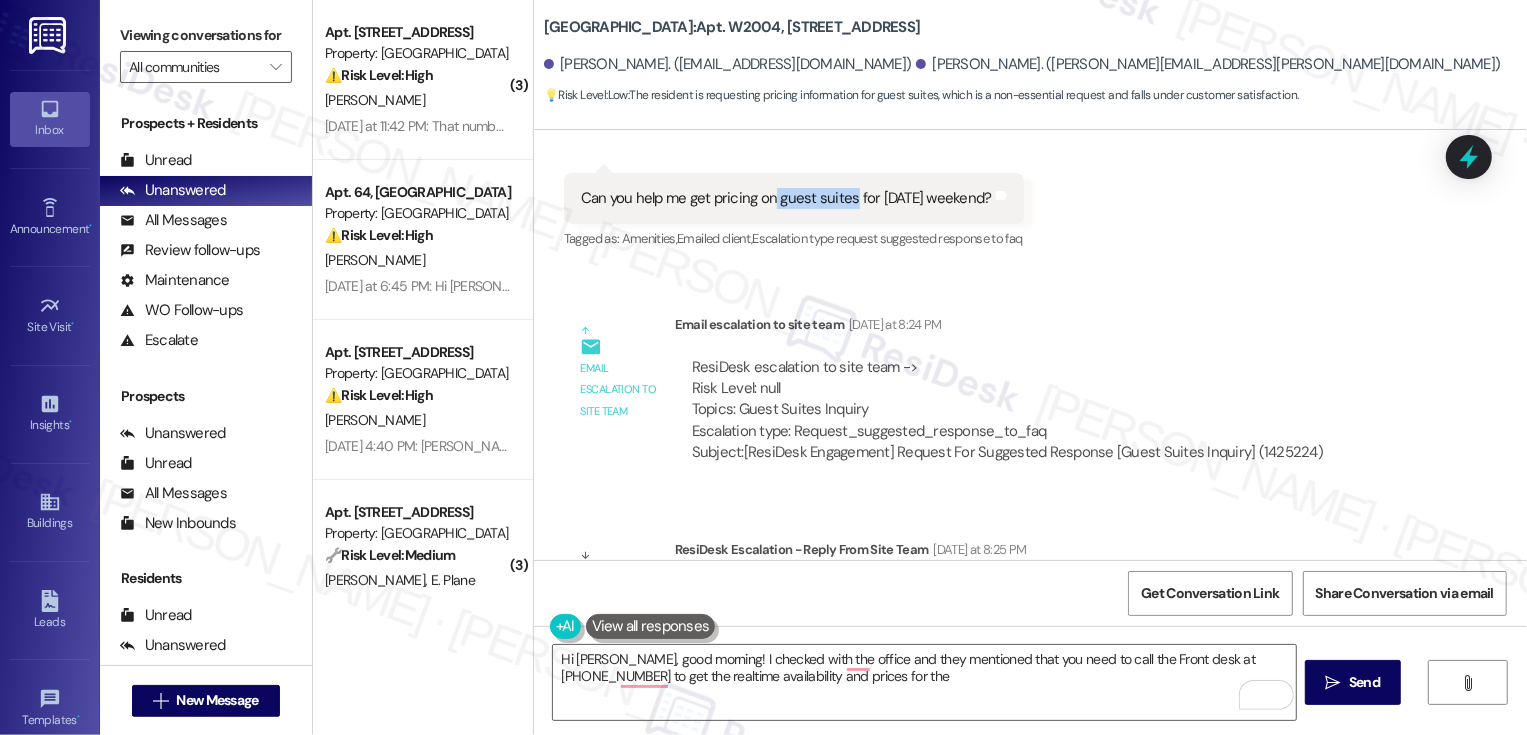 click on "Can you help me get pricing on guest suites for Labor Day weekend?" at bounding box center [786, 198] 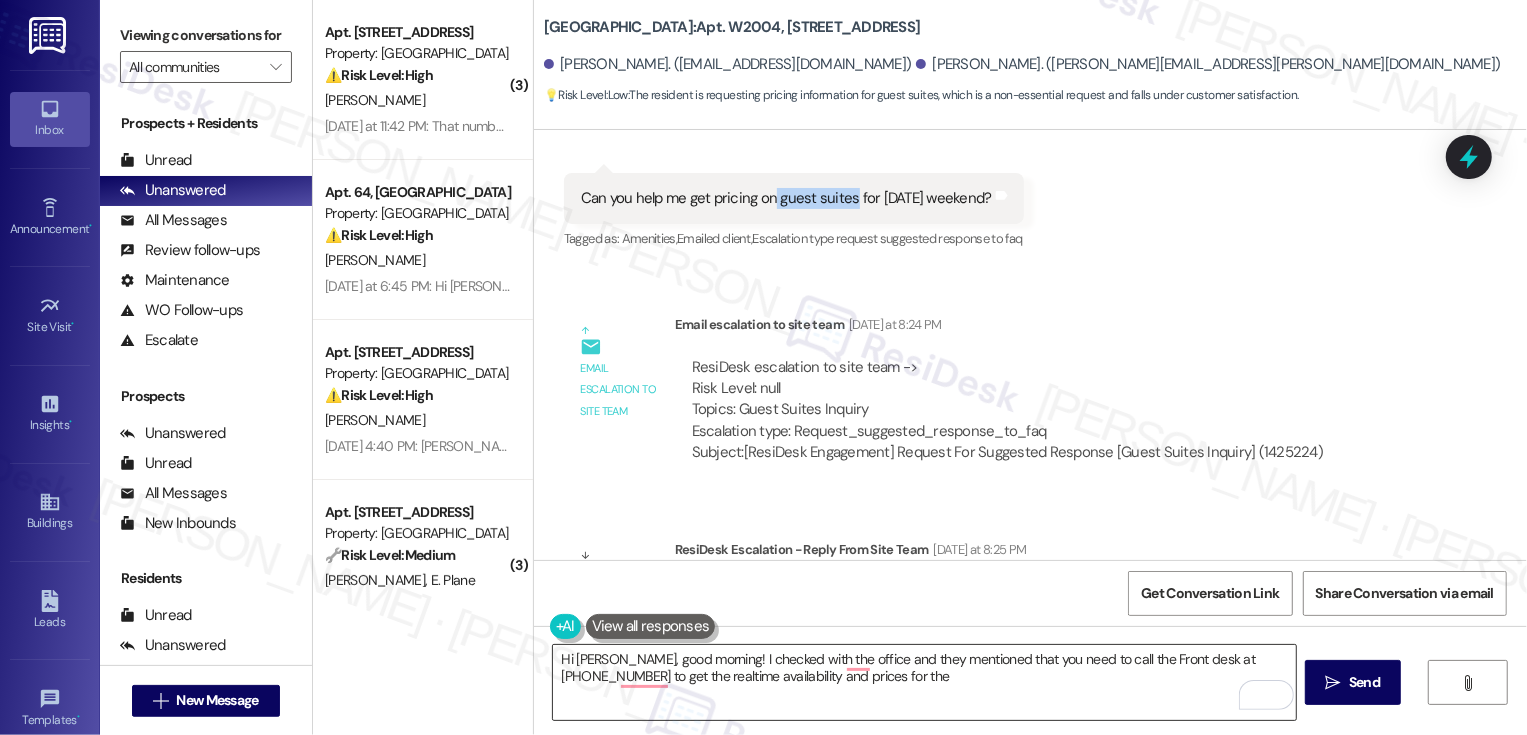 click on "Hi Dallas, good morning! I checked with the office and they mentioned that you need to call the Front desk at  (720) 625-8462 to get the realtime availability and prices for the" at bounding box center [924, 682] 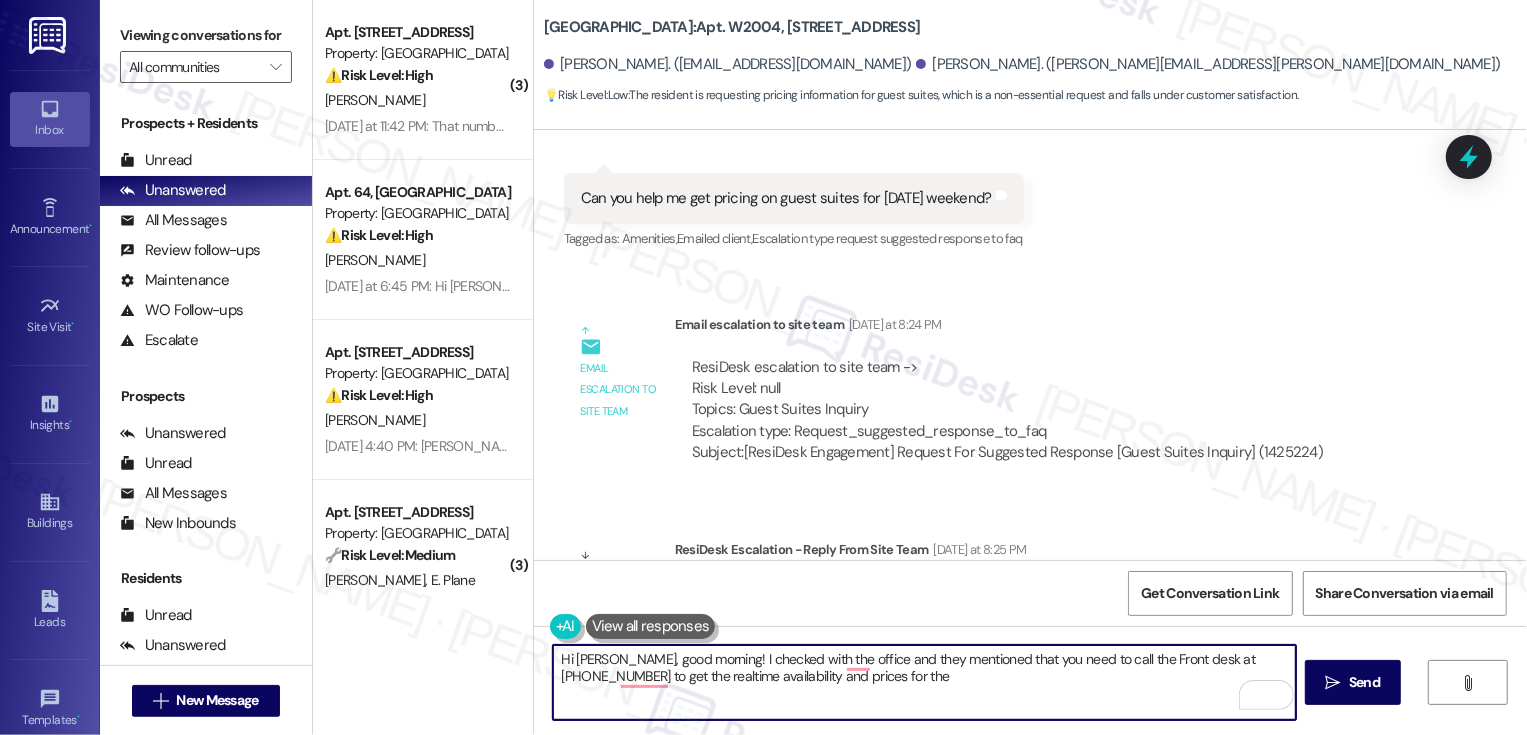paste on "guest suites" 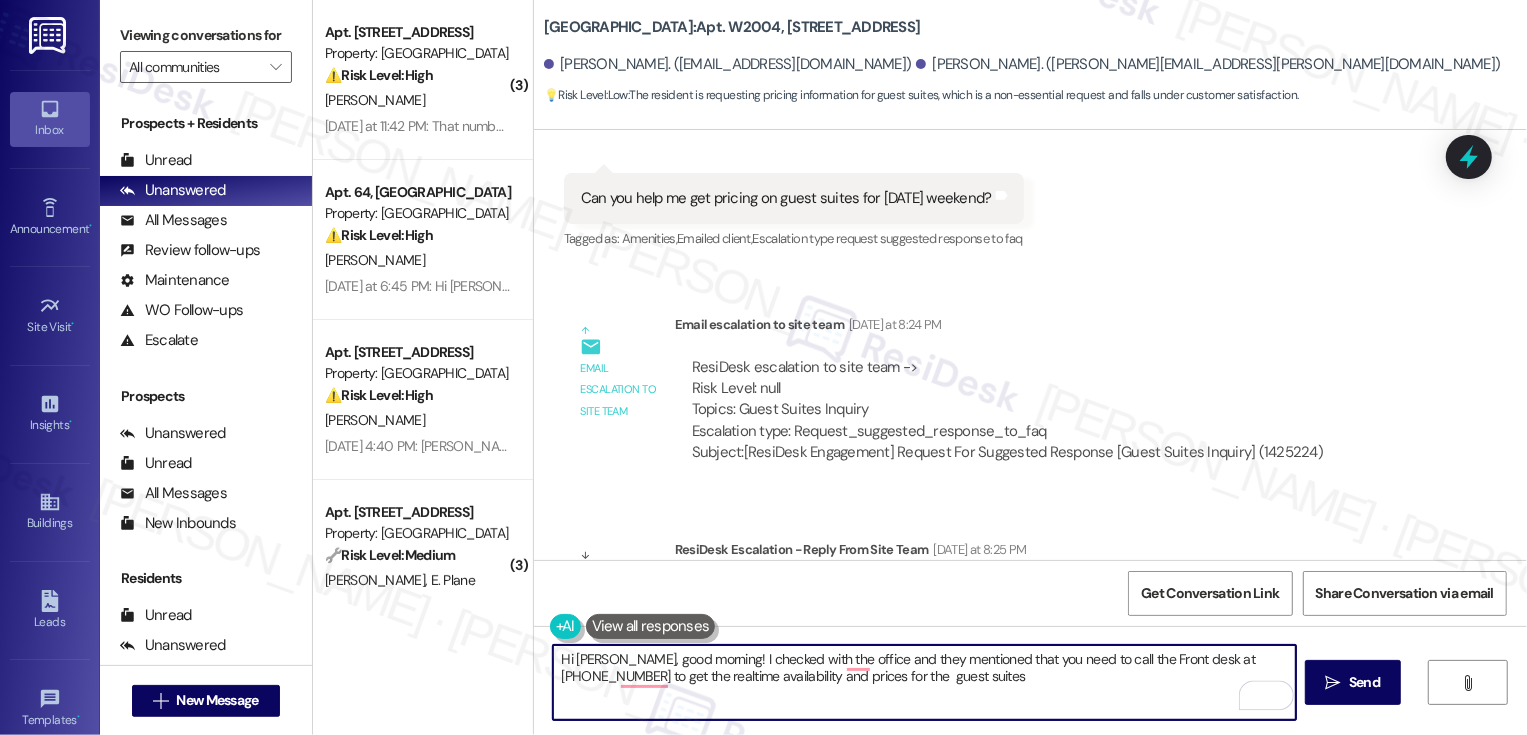 click on "Hi Dallas, good morning! I checked with the office and they mentioned that you need to call the Front desk at  (720) 625-8462 to get the realtime availability and prices for the  guest suites" at bounding box center (924, 682) 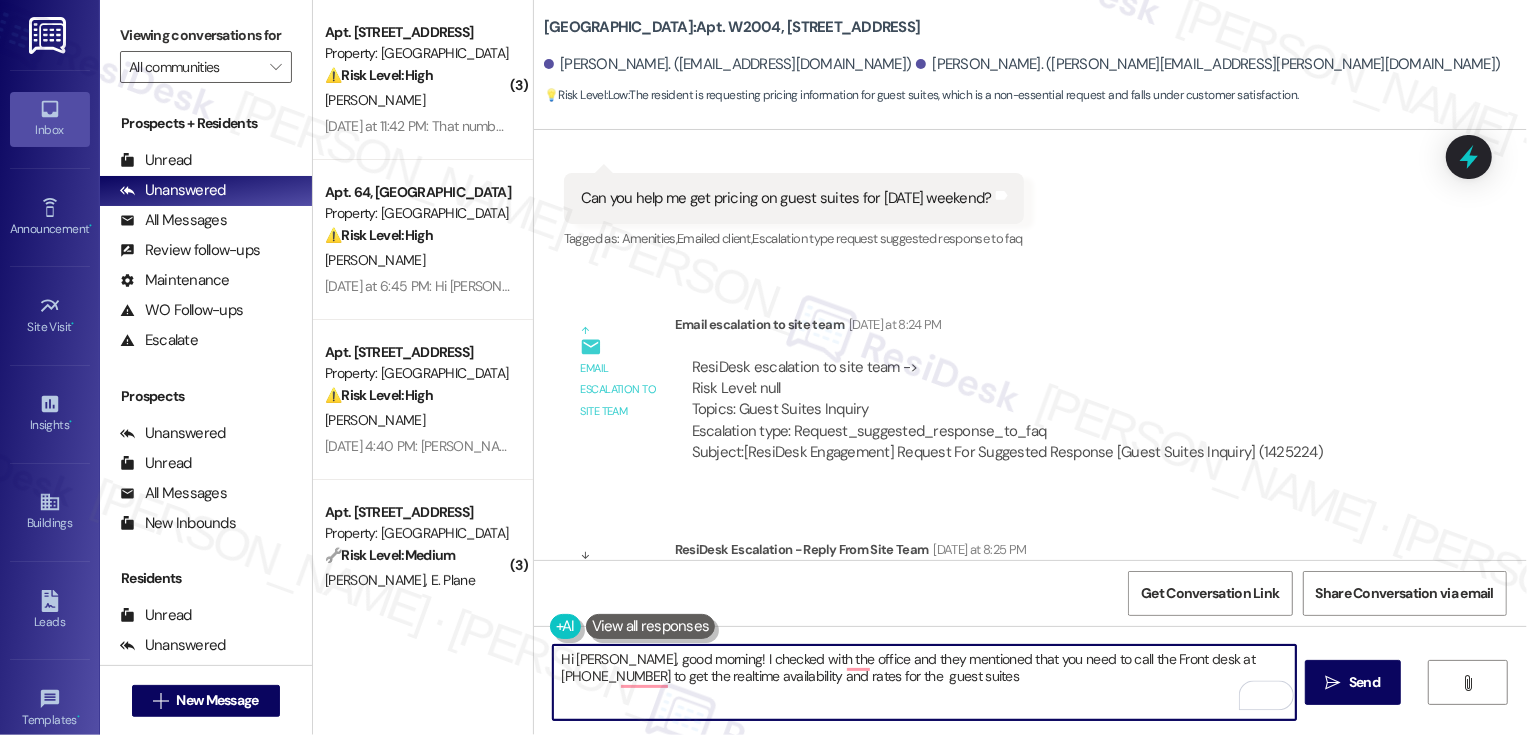 click on "Hi Dallas, good morning! I checked with the office and they mentioned that you need to call the Front desk at  (720) 625-8462 to get the realtime availability and rates for the  guest suites" at bounding box center [924, 682] 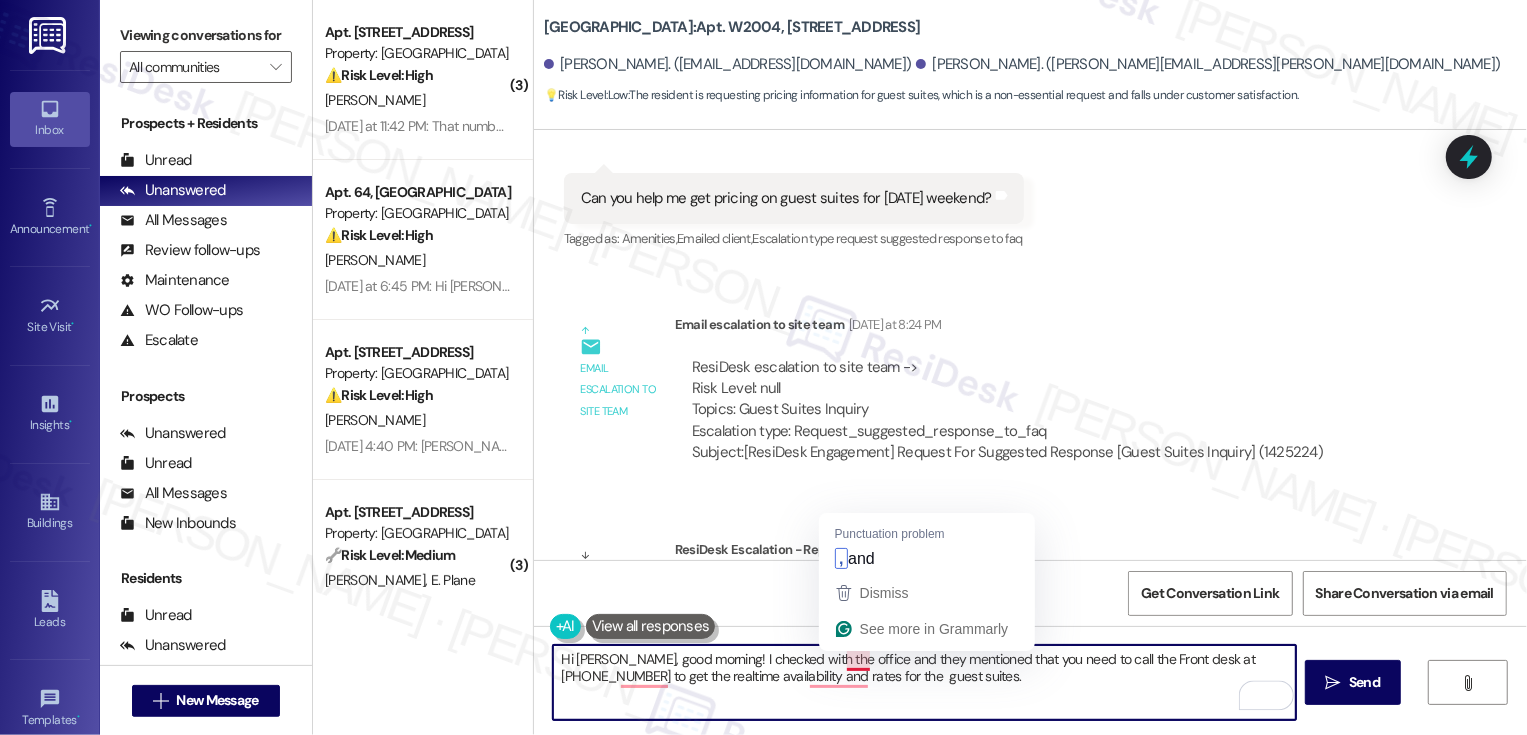 click on "Hi Dallas, good morning! I checked with the office and they mentioned that you need to call the Front desk at  (720) 625-8462 to get the realtime availability and rates for the  guest suites." at bounding box center [924, 682] 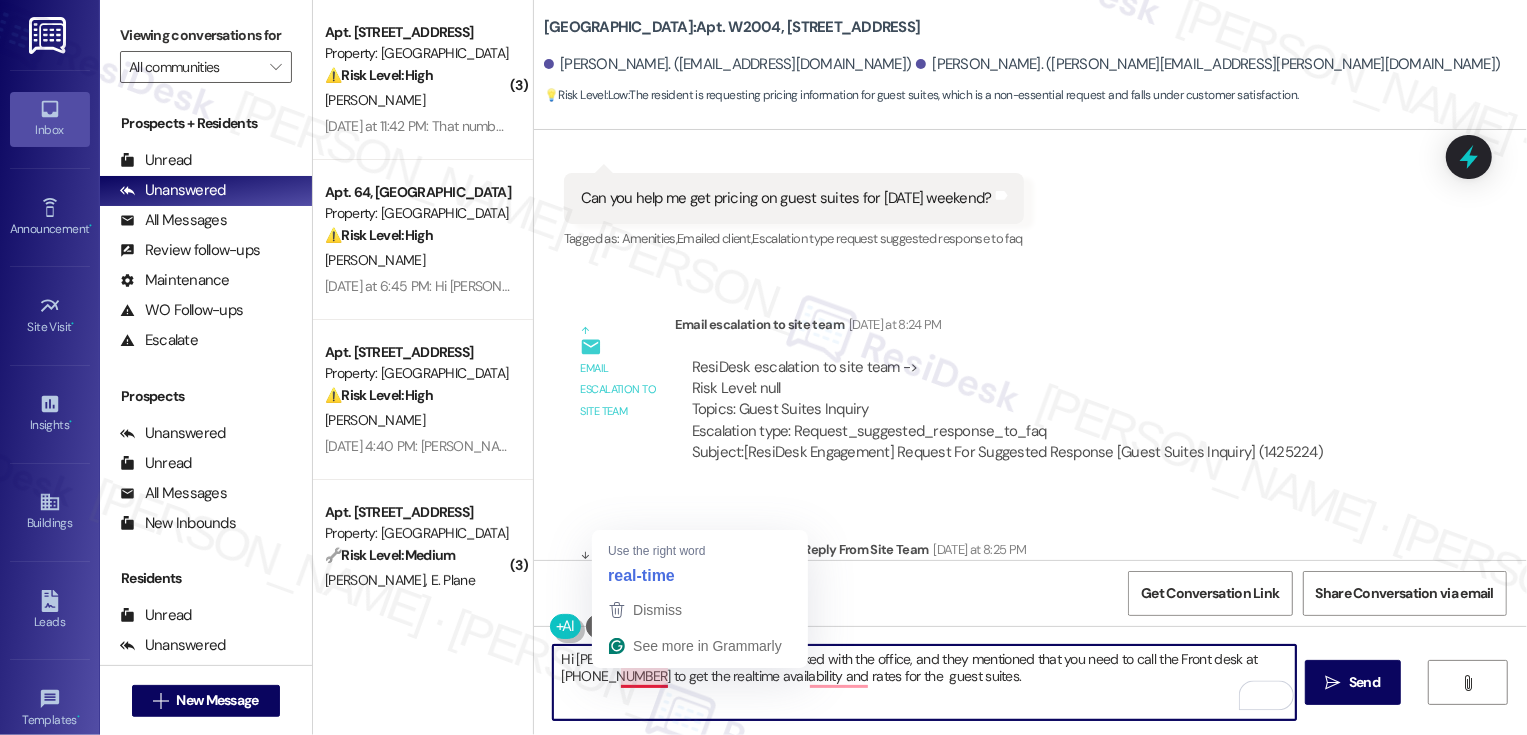 click on "Hi Dallas, good morning! I checked with the office, and they mentioned that you need to call the Front desk at  (720) 625-8462 to get the realtime availability and rates for the  guest suites." at bounding box center (924, 682) 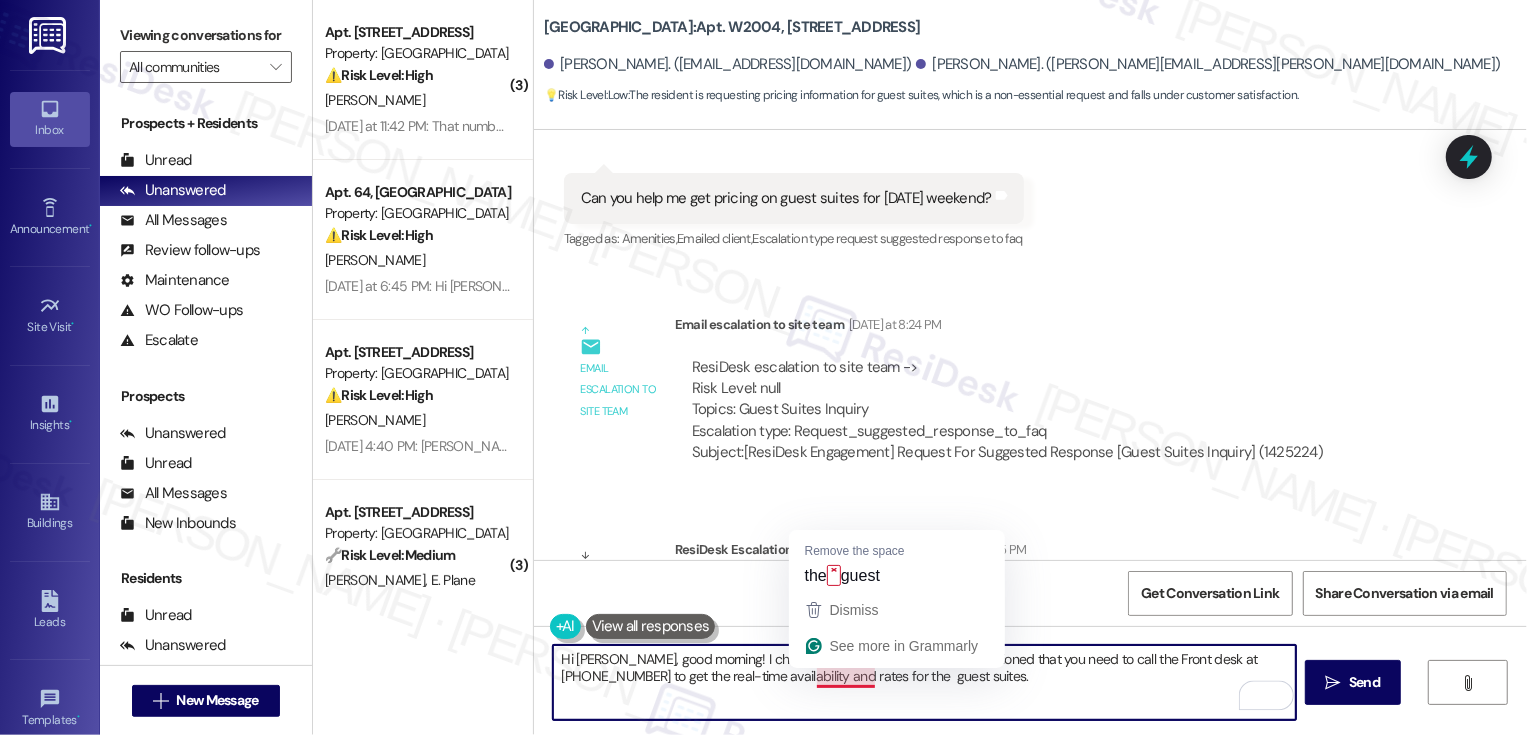 click on "Hi Dallas, good morning! I checked with the office, and they mentioned that you need to call the Front desk at  (720) 625-8462 to get the real-time availability and rates for the  guest suites." at bounding box center (924, 682) 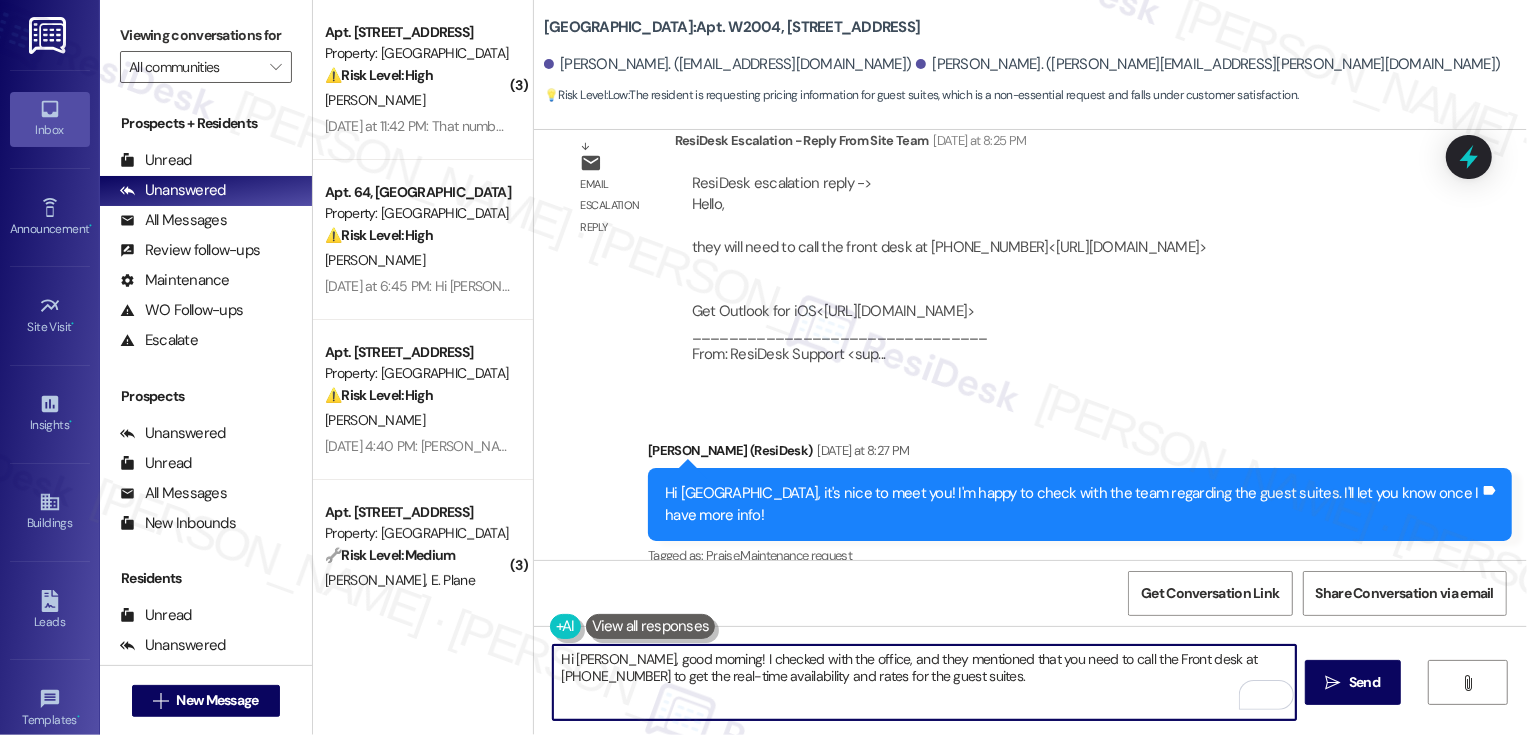 scroll, scrollTop: 973, scrollLeft: 0, axis: vertical 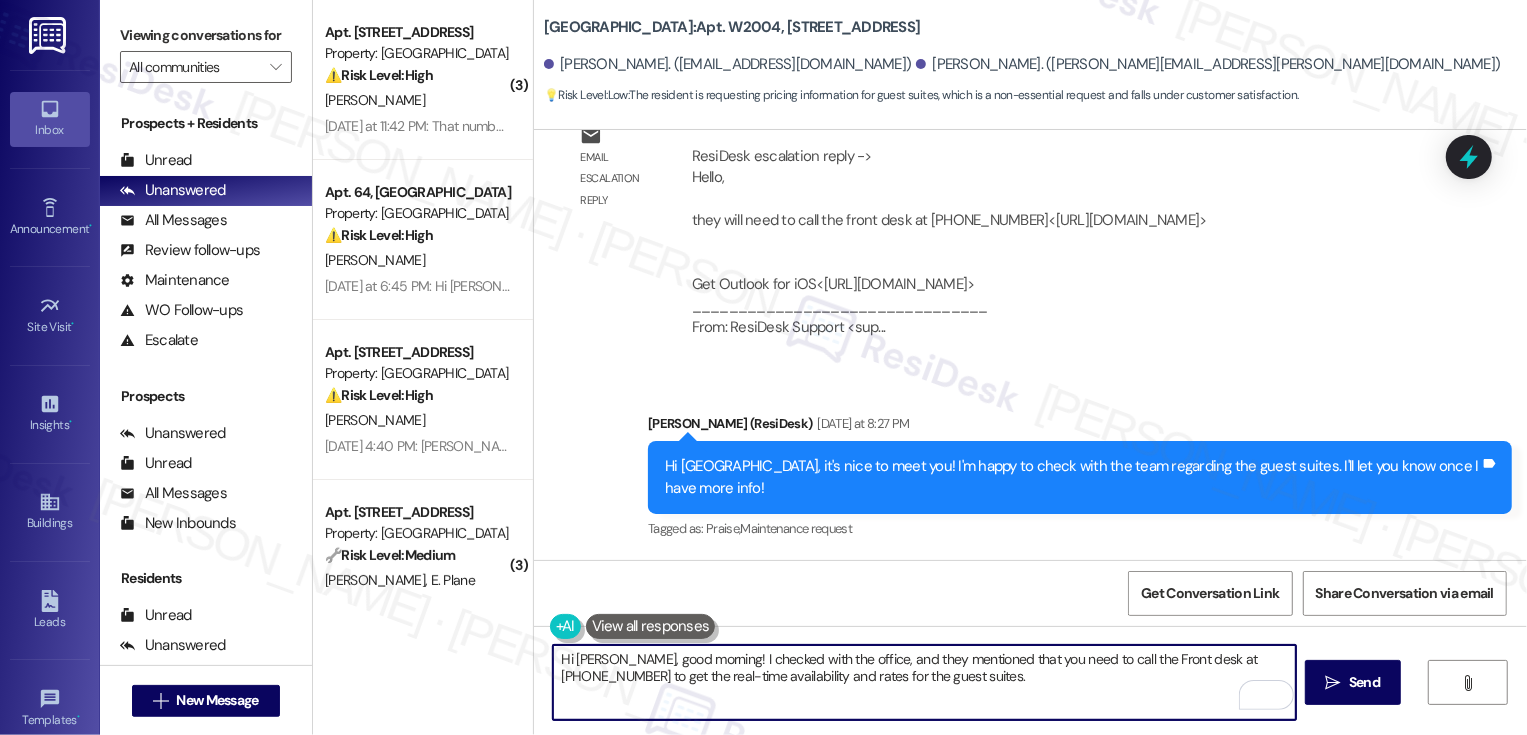 click on "Get Conversation Link Share Conversation via email" at bounding box center [1030, 593] 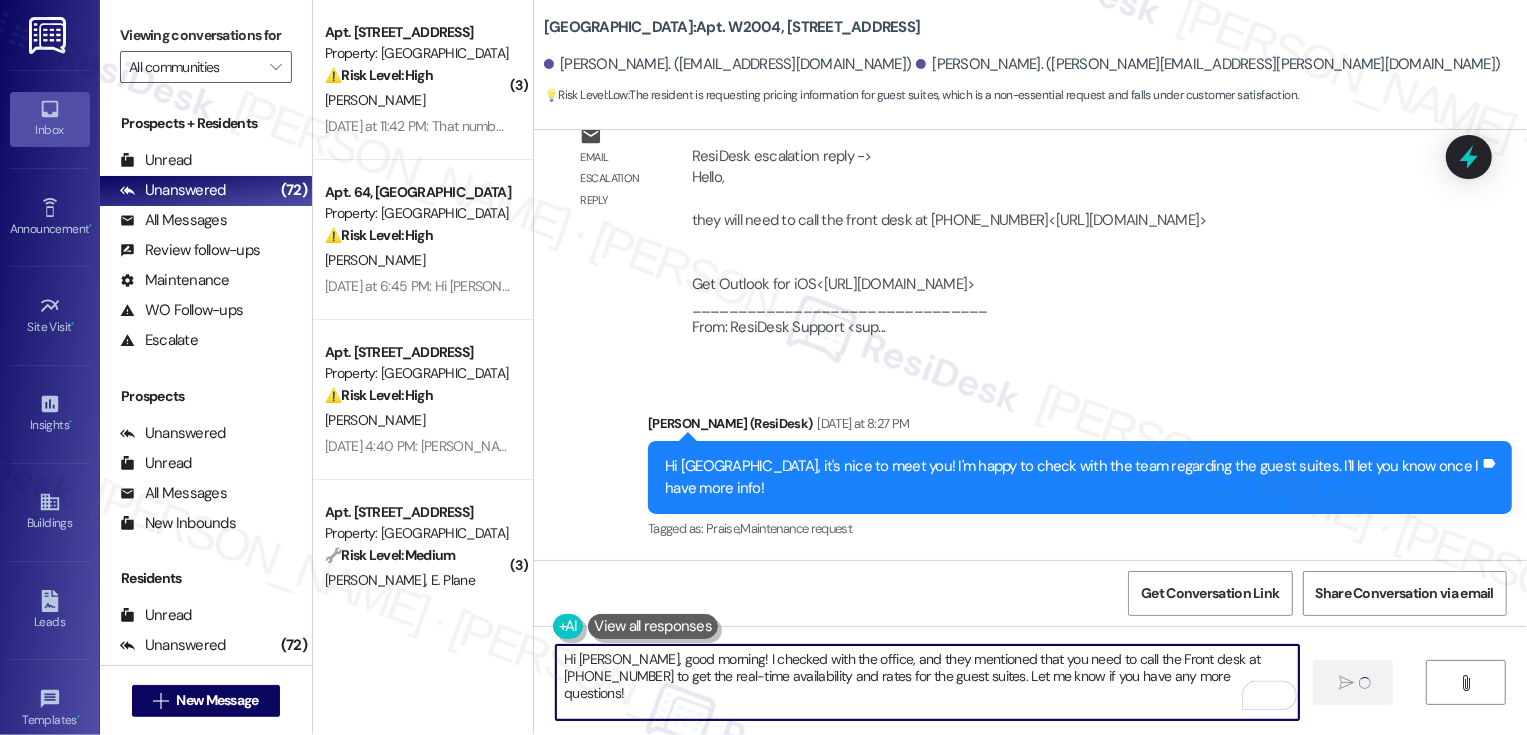 type on "Hi Dallas, good morning! I checked with the office, and they mentioned that you need to call the Front desk at  (720) 625-8462 to get the real-time availability and rates for the guest suites. Let me know if you have any more questions!" 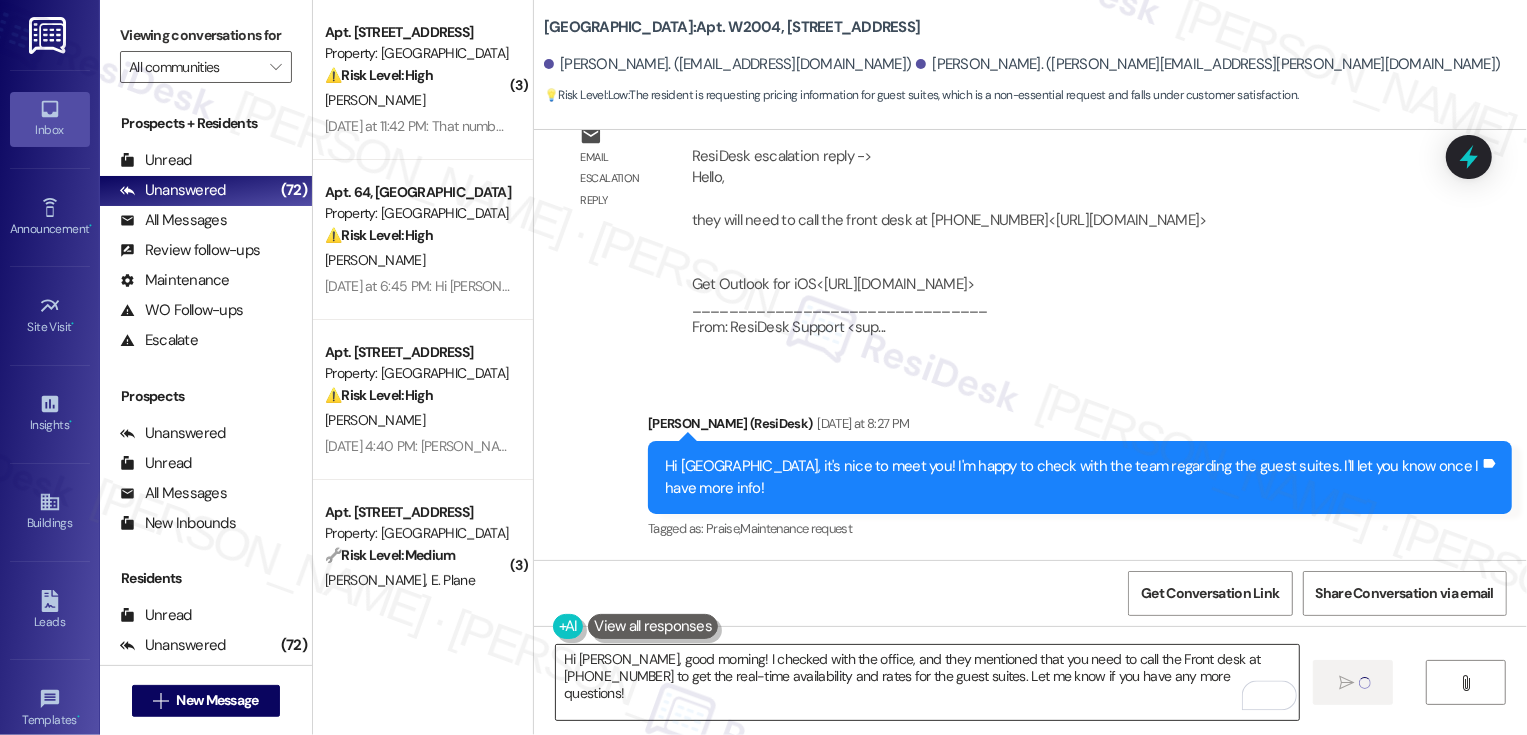 type 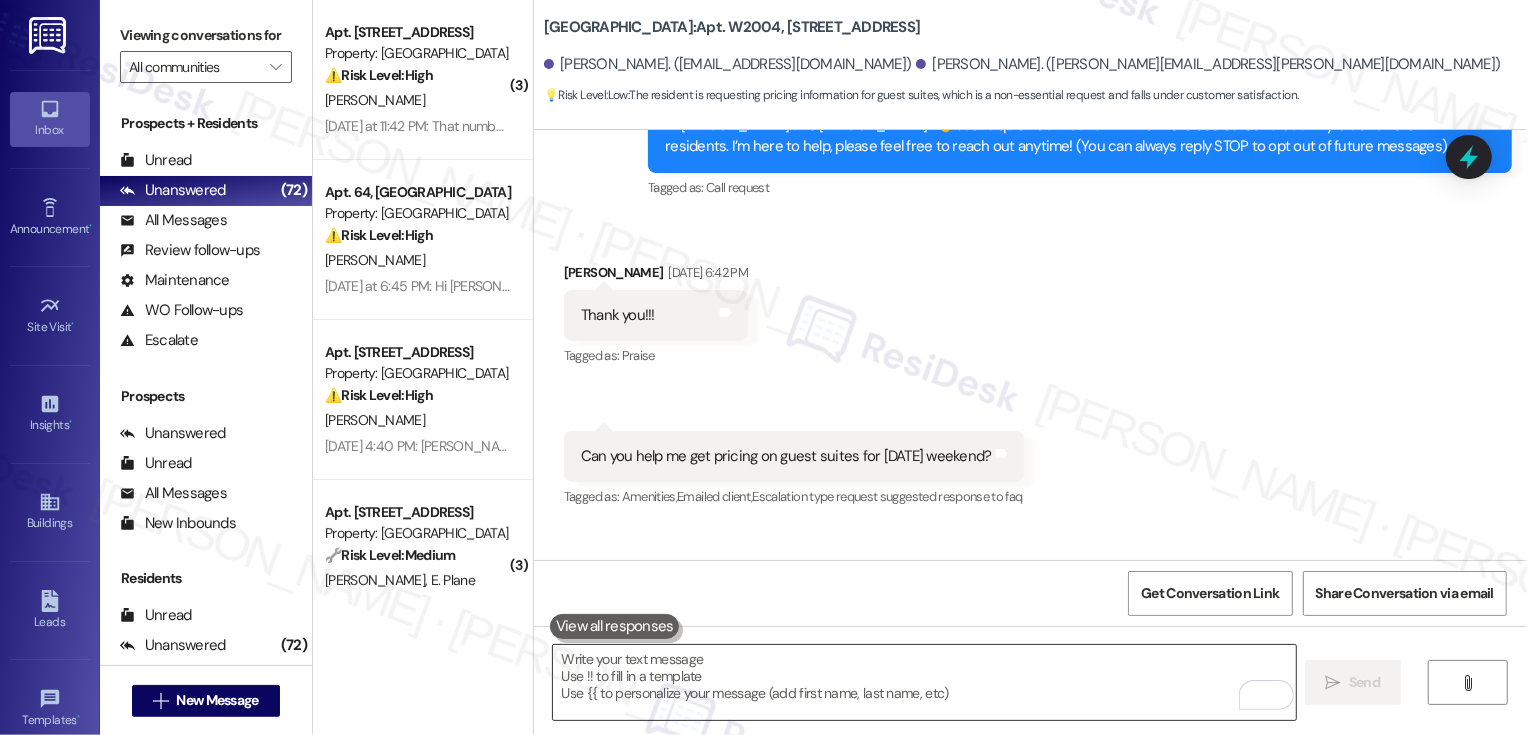 scroll, scrollTop: 203, scrollLeft: 0, axis: vertical 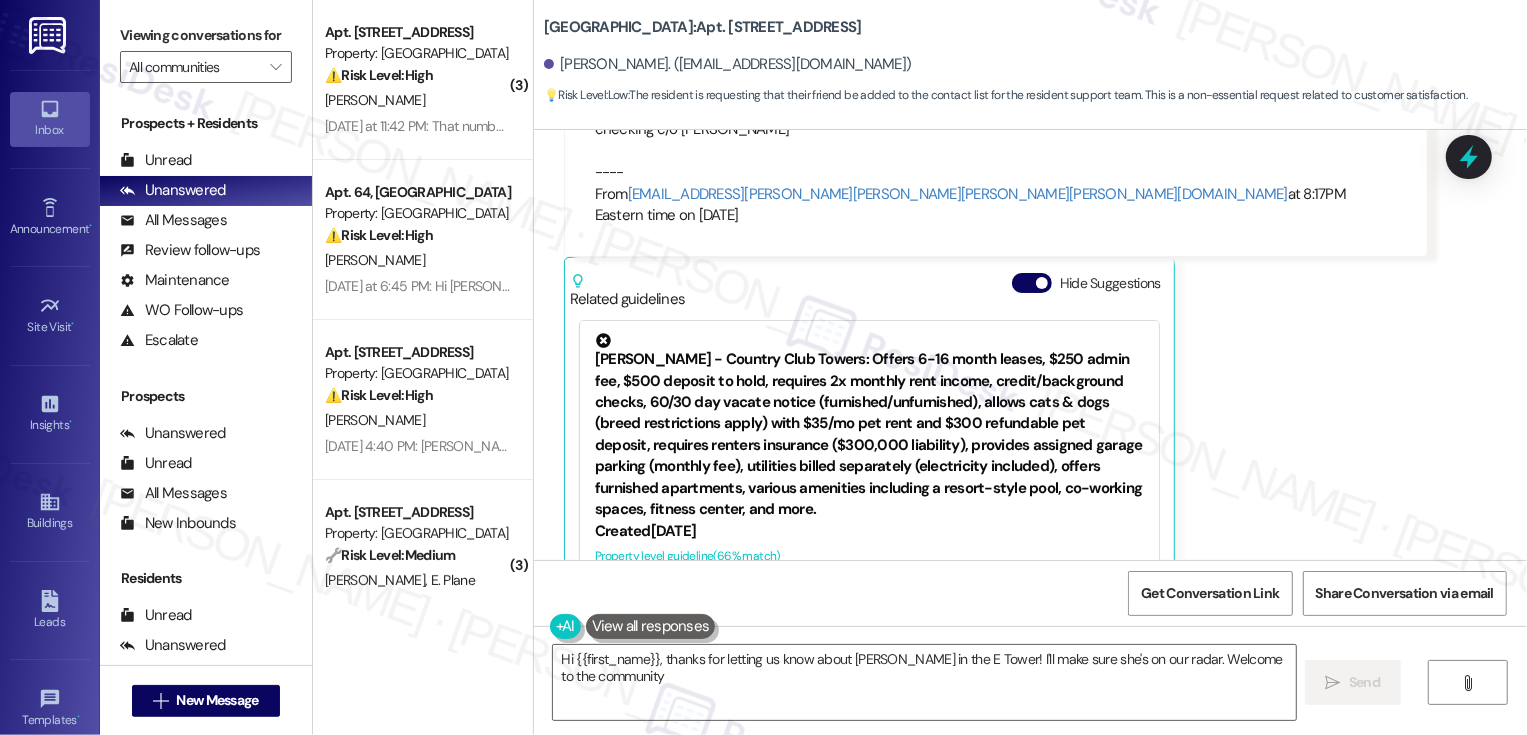 type on "Hi {{first_name}}, thanks for letting us know about [PERSON_NAME] in the E Tower! I'll make sure she's on our radar. Welcome to the community!" 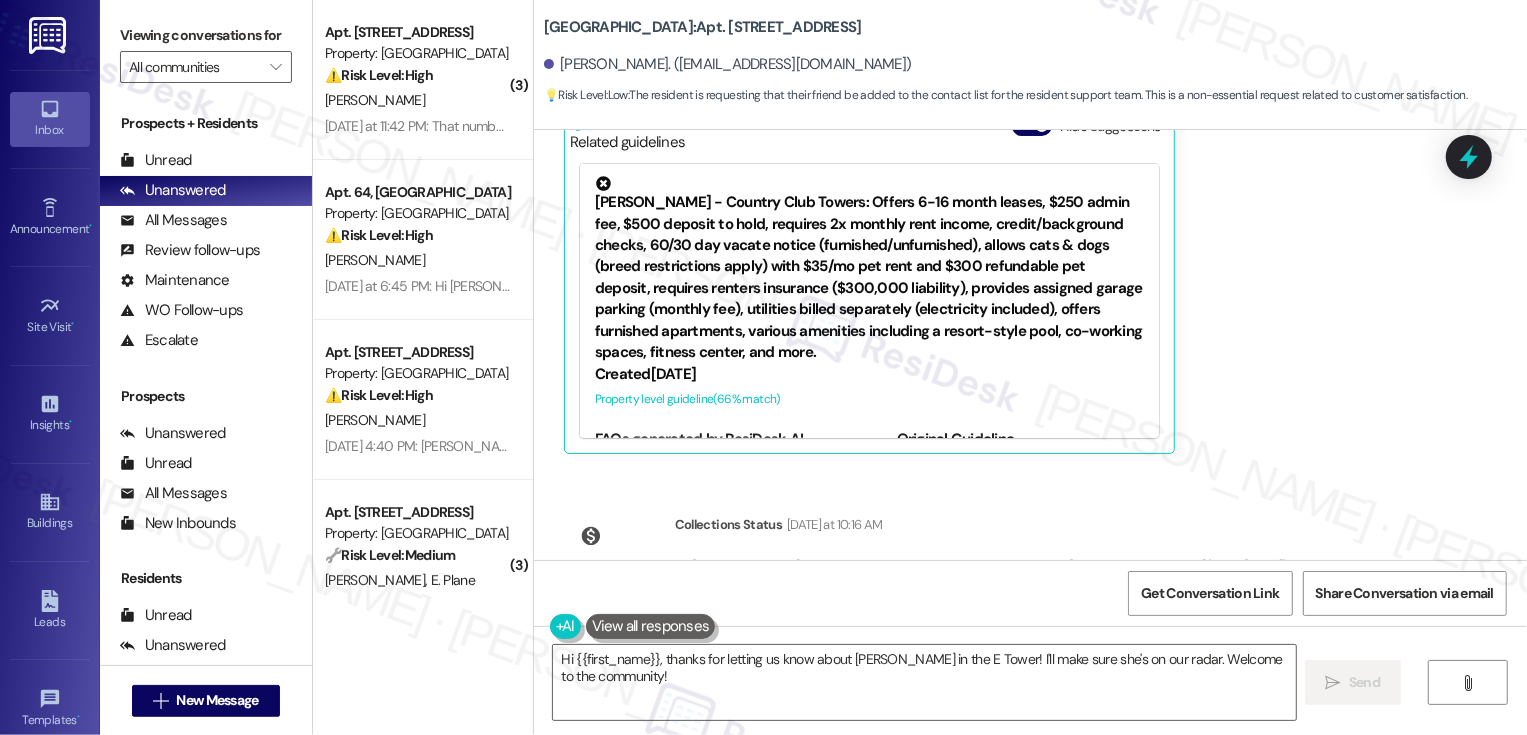 scroll, scrollTop: 1251, scrollLeft: 0, axis: vertical 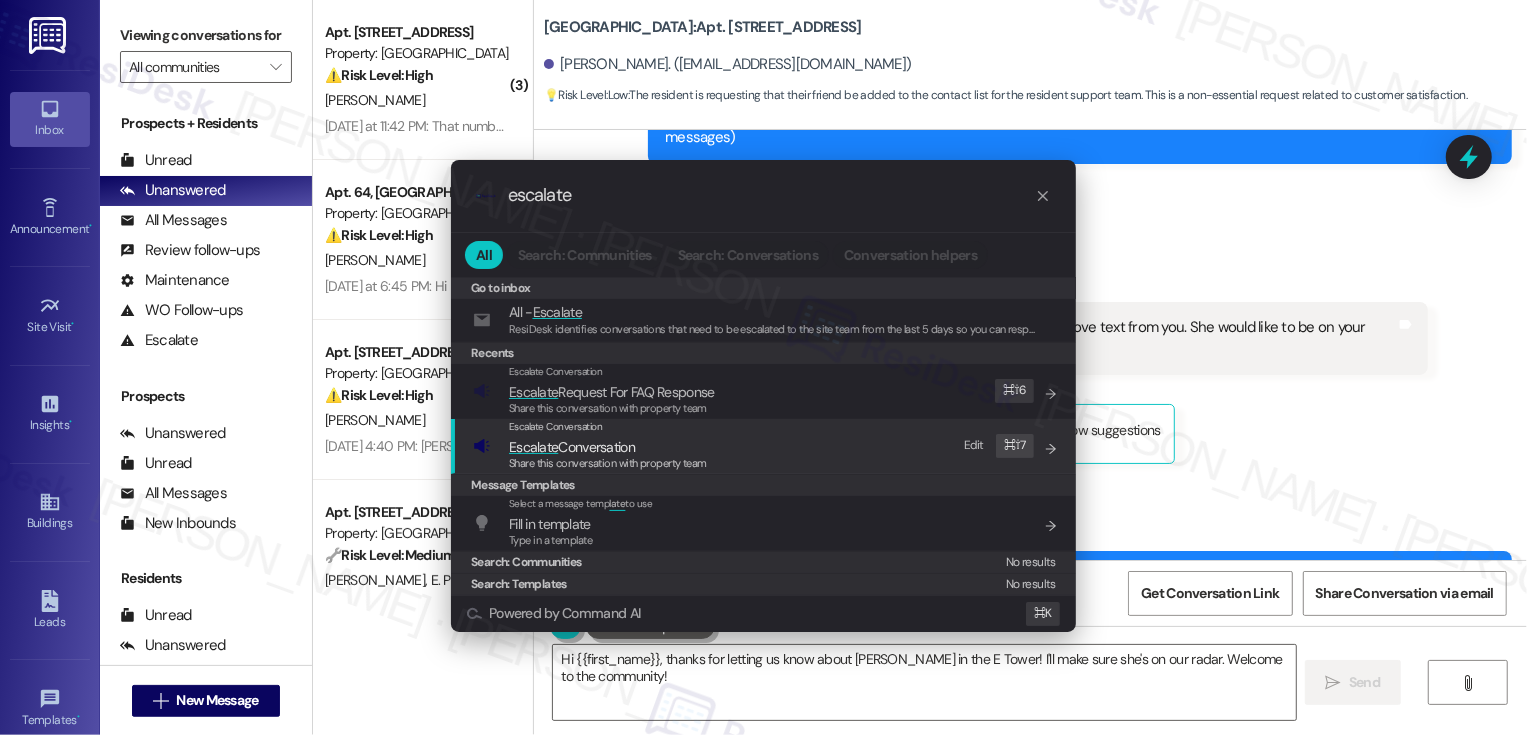 click on ".cls-1{fill:#0a055f;}.cls-2{fill:#0cc4c4;} resideskLogoBlueOrange escalate All Search: Communities Search: Conversations Conversation helpers Go to inbox Go to inbox All -  Escalate ResiDesk identifies conversations that need to be escalated to the site team from the last 5 days so you can respond to them. Recents Escalate Conversation Escalate  Request For FAQ Response Share this conversation with property team Edit ⌘ ⇧ 6 Escalate Conversation Escalate  Conversation Share this conversation with property team Edit ⌘ ⇧ 7 Message Templates Select a message temp late  to use Fill in template Type in a template Add shortcut Search: Communities No results Search: Templates No results Powered by Command AI ⌘ K" at bounding box center [763, 367] 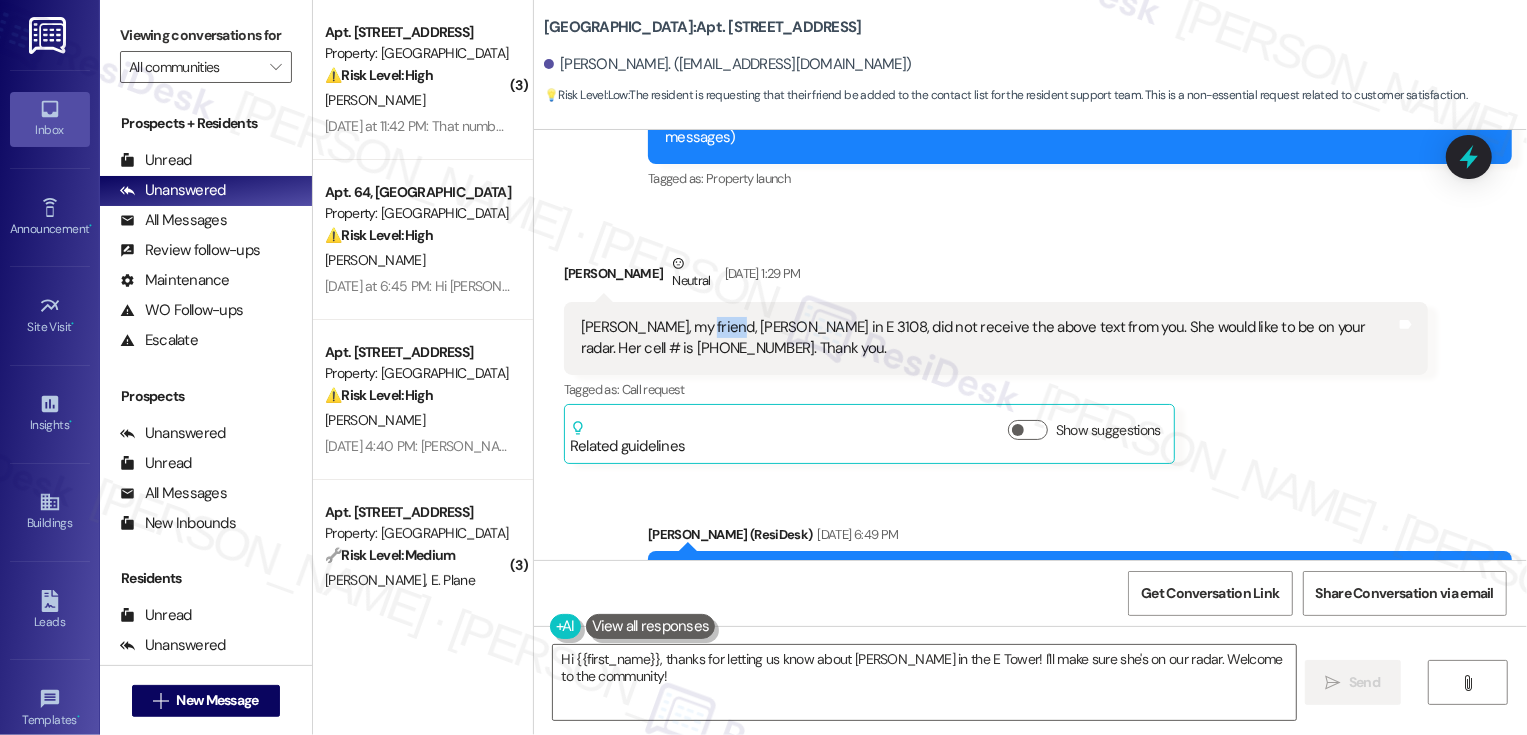 drag, startPoint x: 674, startPoint y: 306, endPoint x: 691, endPoint y: 306, distance: 17 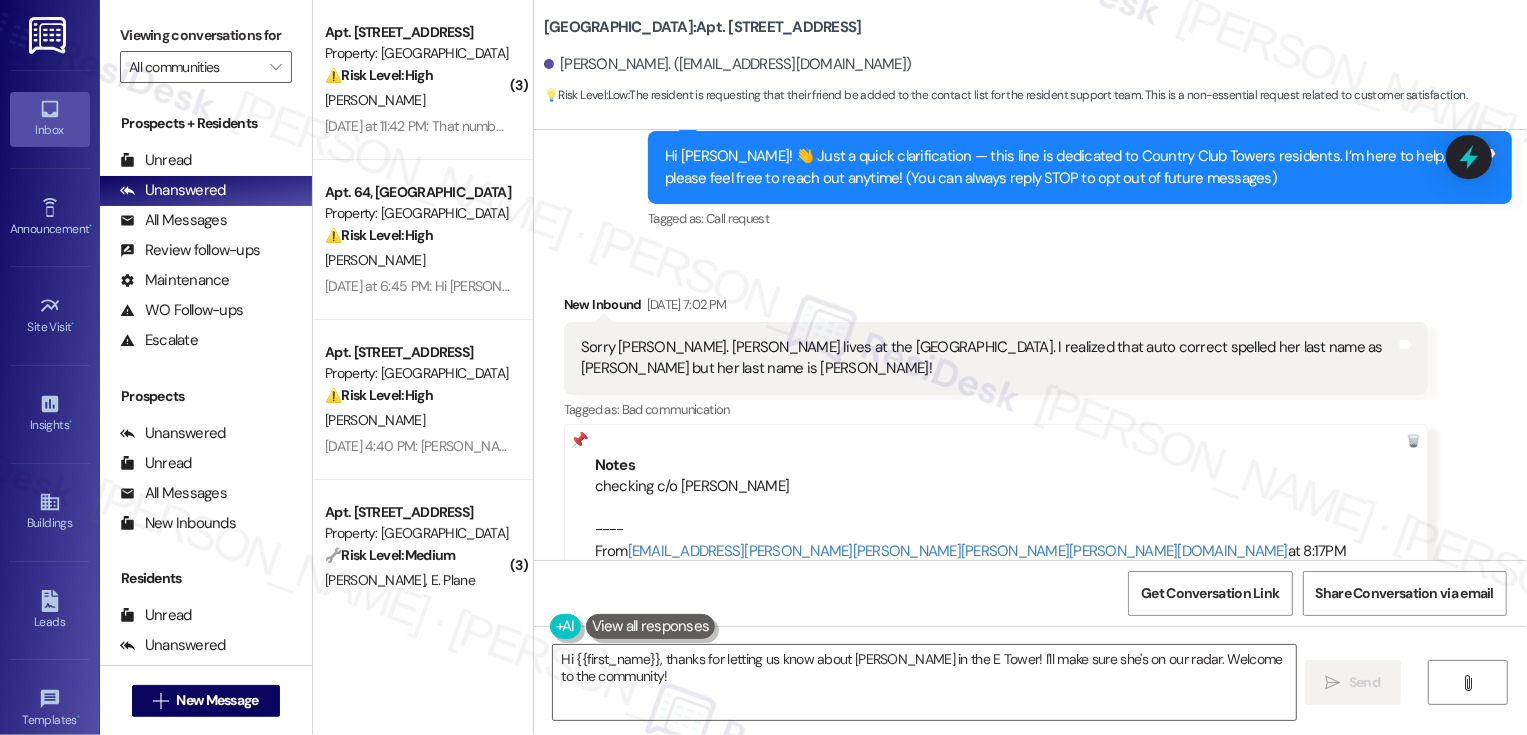 scroll, scrollTop: 724, scrollLeft: 0, axis: vertical 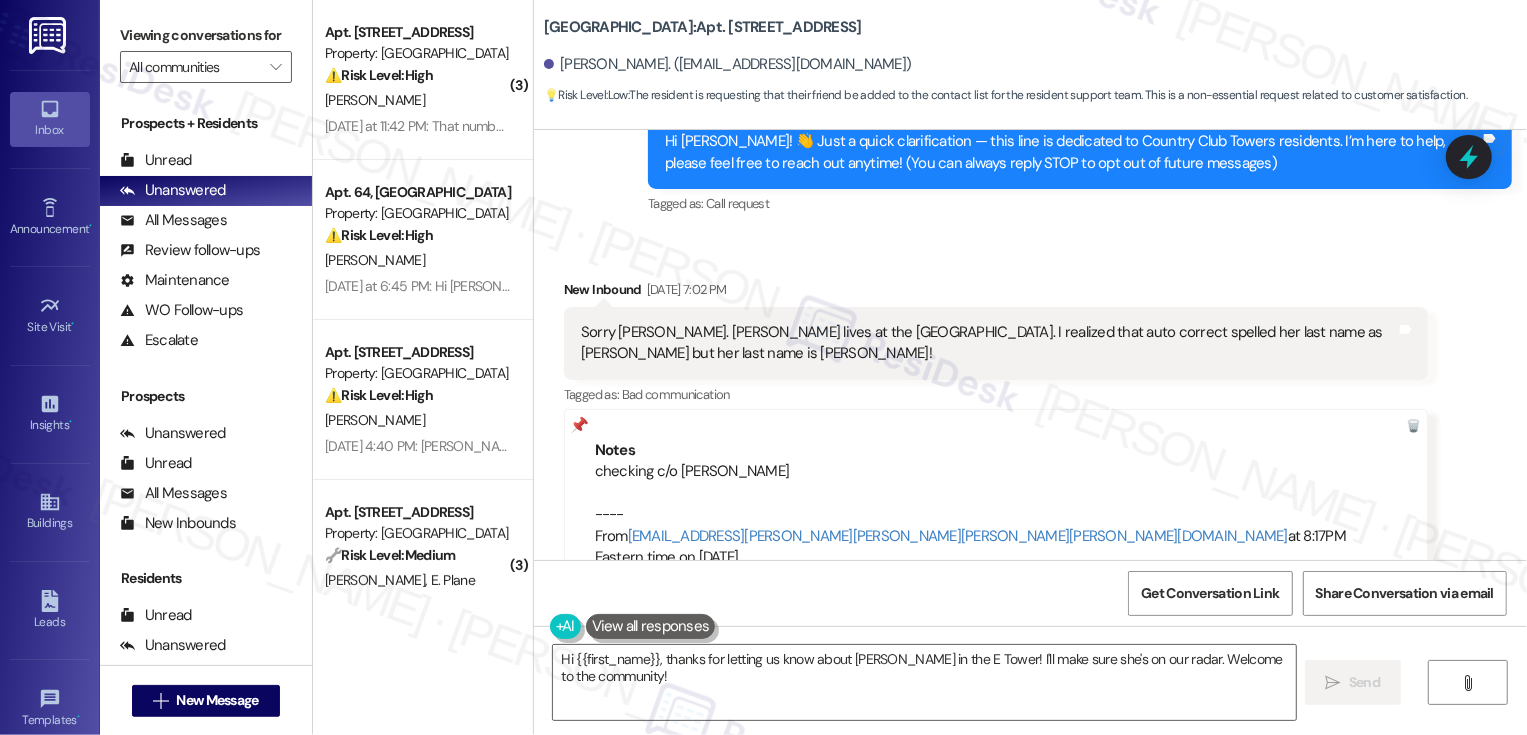 click on "Sorry [PERSON_NAME]. [PERSON_NAME] lives at the [GEOGRAPHIC_DATA]. I realized that auto correct spelled her last name as [PERSON_NAME] but her last name is [PERSON_NAME]!" at bounding box center [988, 343] 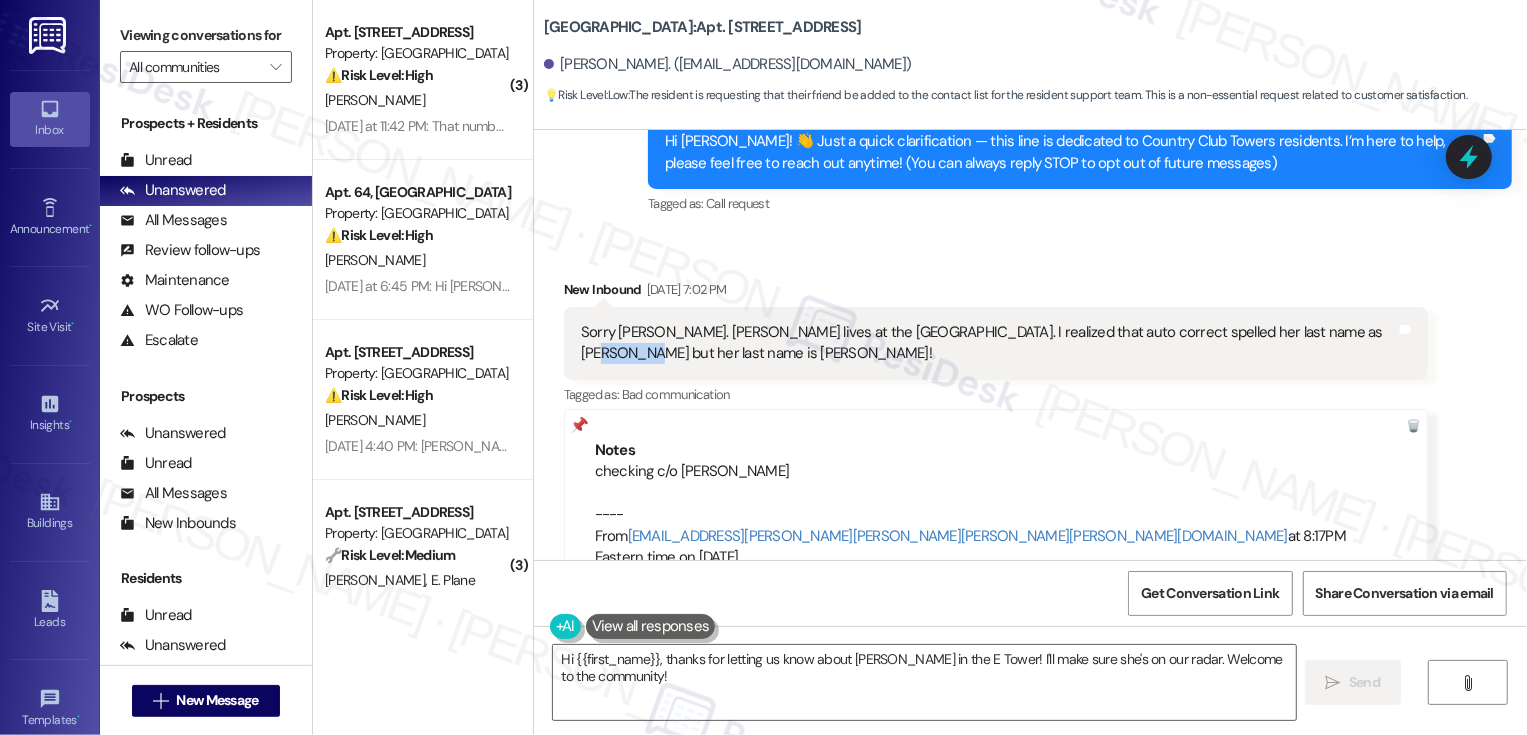 copy on "[PERSON_NAME]" 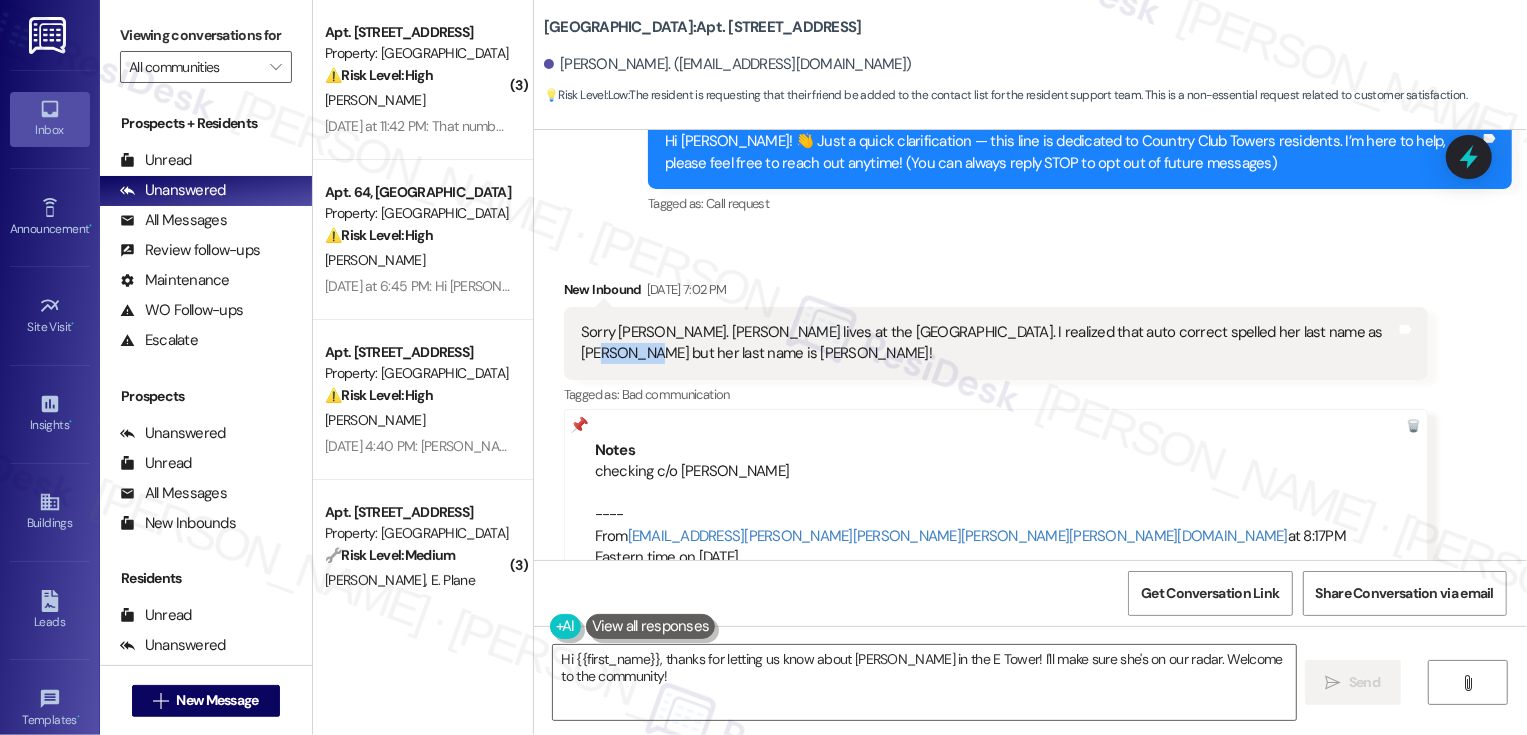 click on "New Inbound [DATE] 7:02 PM" at bounding box center (996, 293) 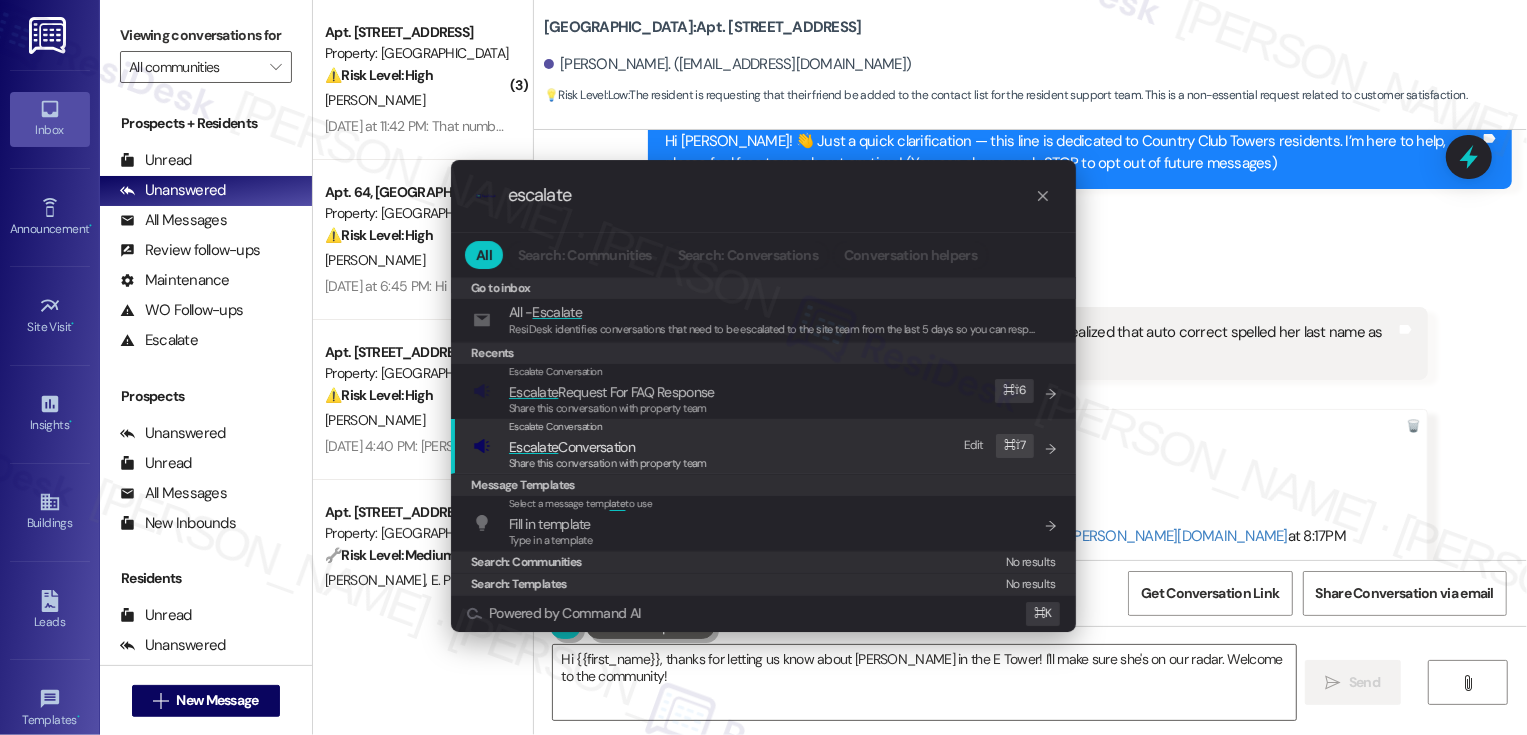 type on "escalate" 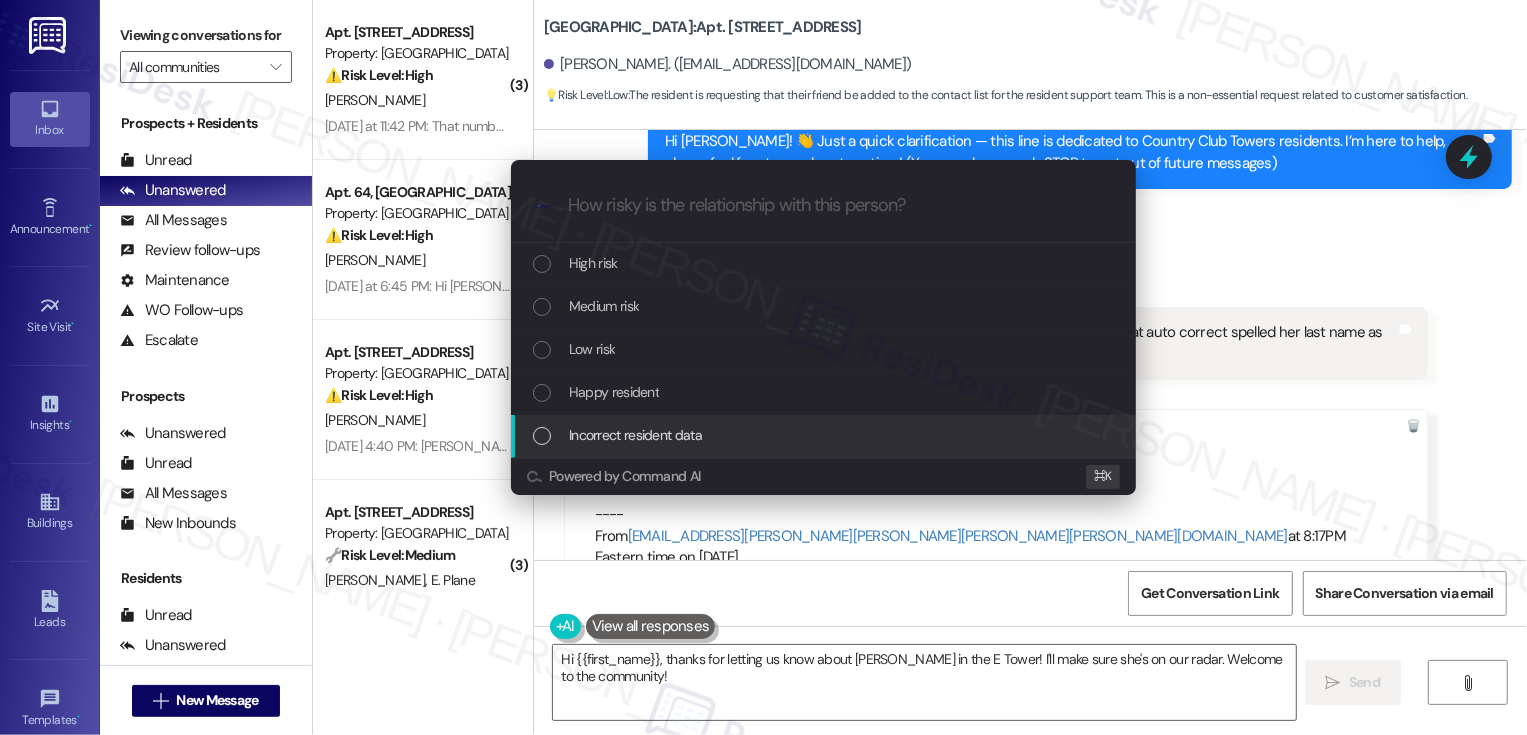 click on "Incorrect resident data" at bounding box center [635, 435] 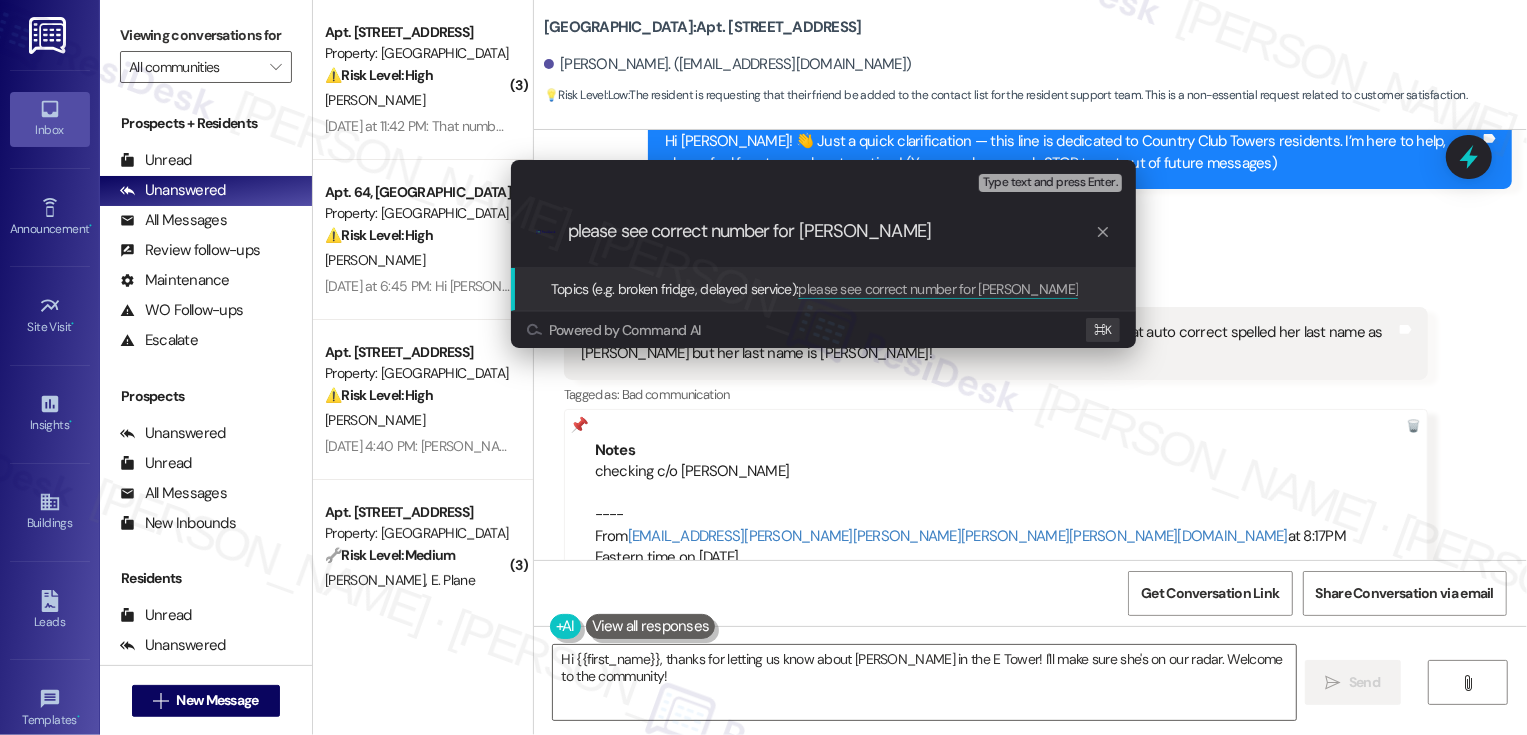 paste on "[PERSON_NAME]" 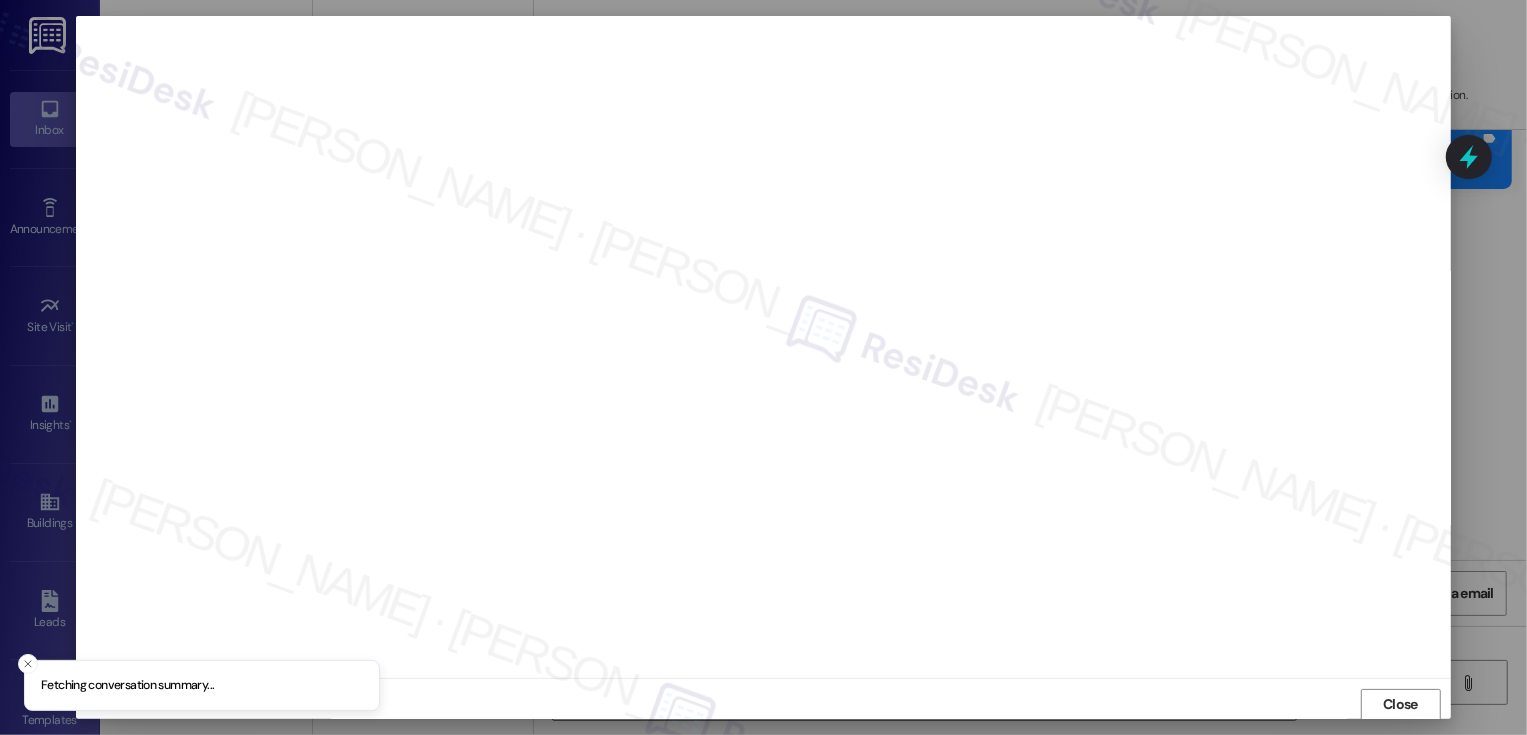 scroll, scrollTop: 1, scrollLeft: 0, axis: vertical 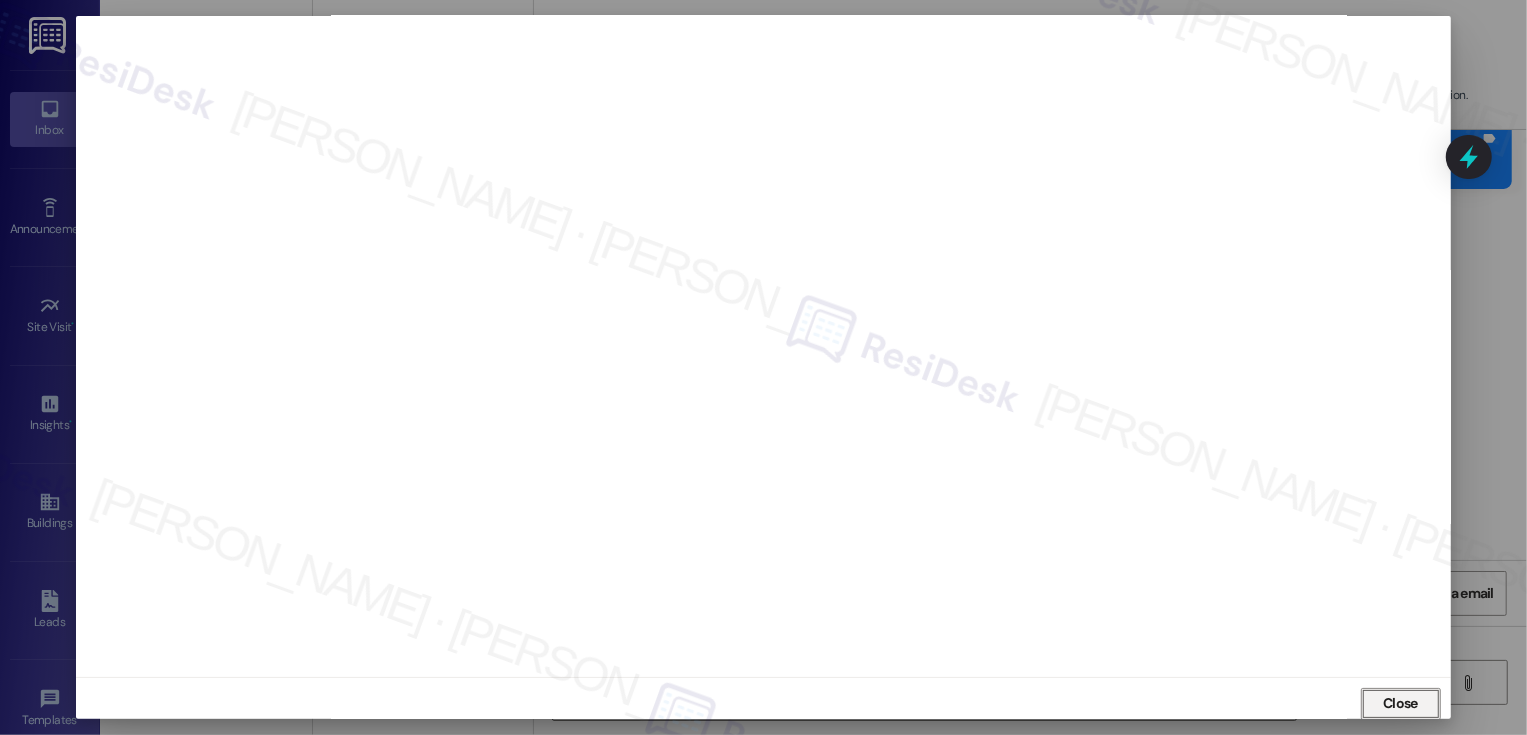 click on "Close" at bounding box center [1401, 704] 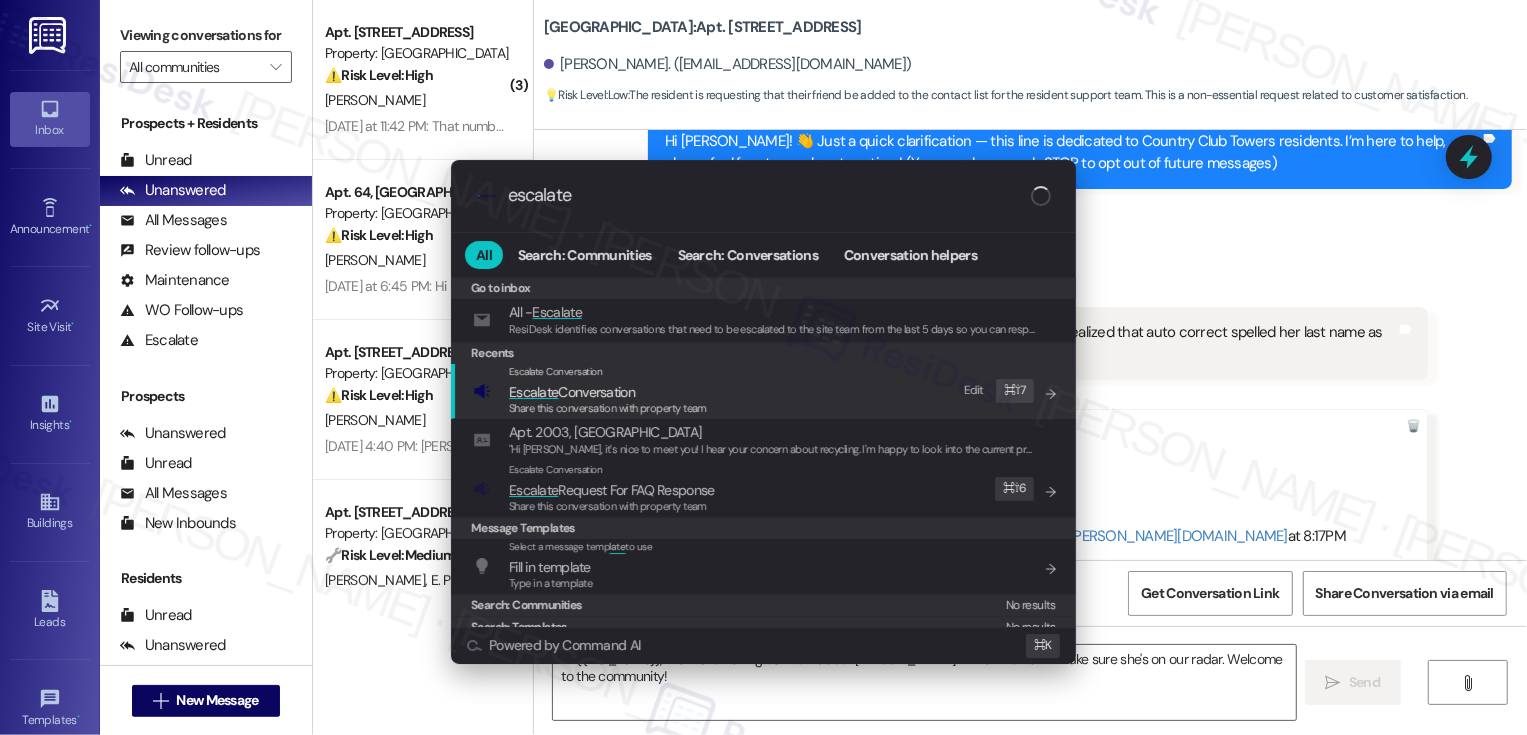 type on "escalate" 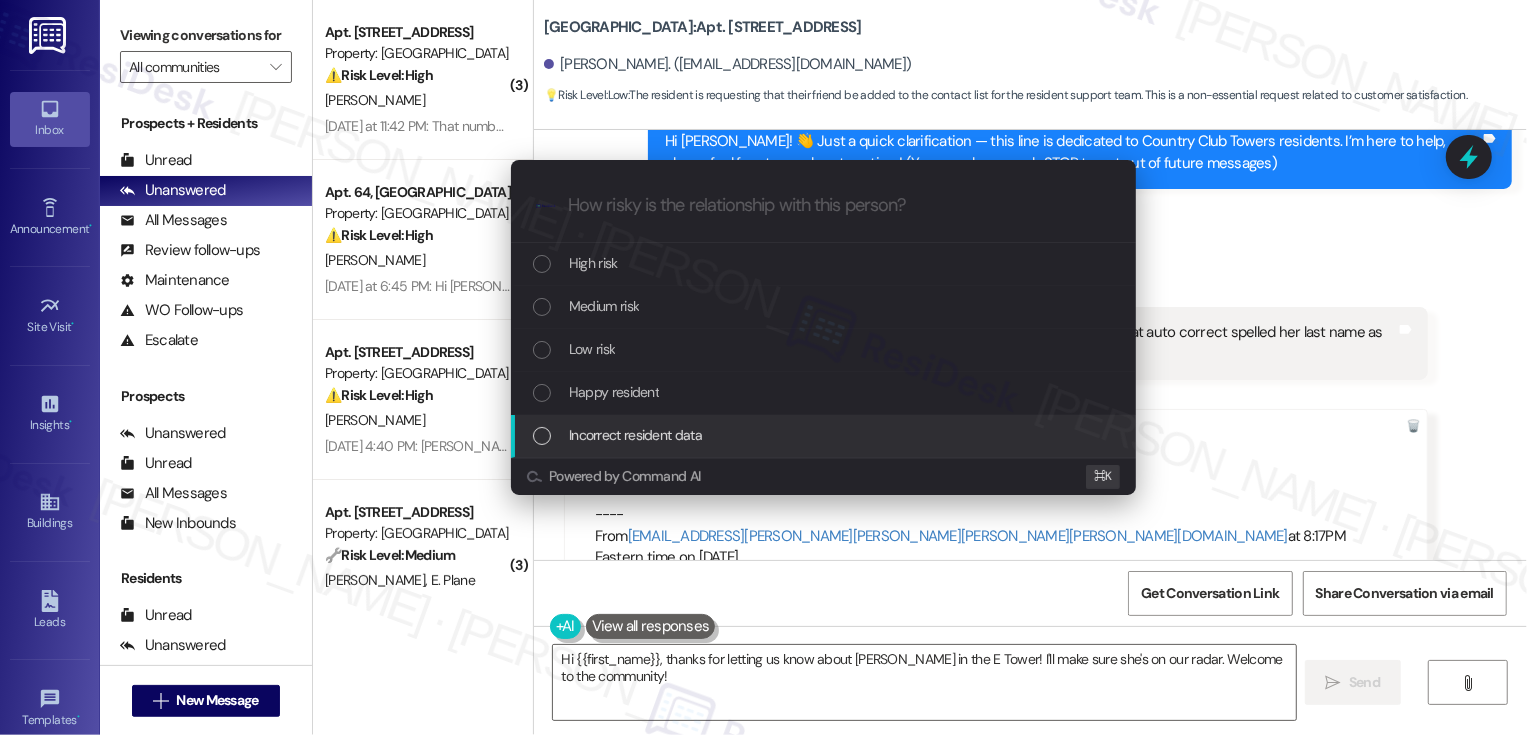 click on "Incorrect resident data" at bounding box center [635, 435] 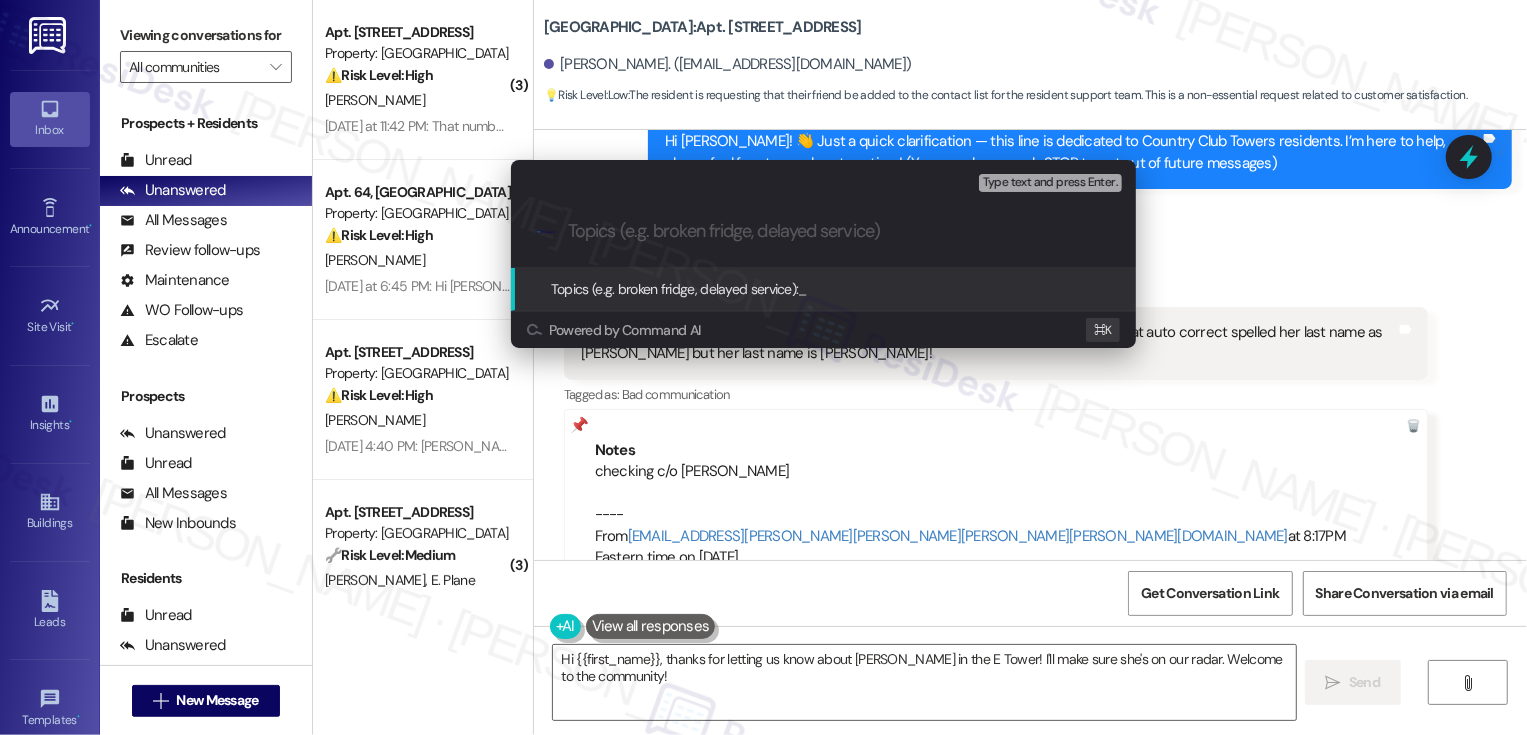 paste on "please see correct number for [PERSON_NAME]" 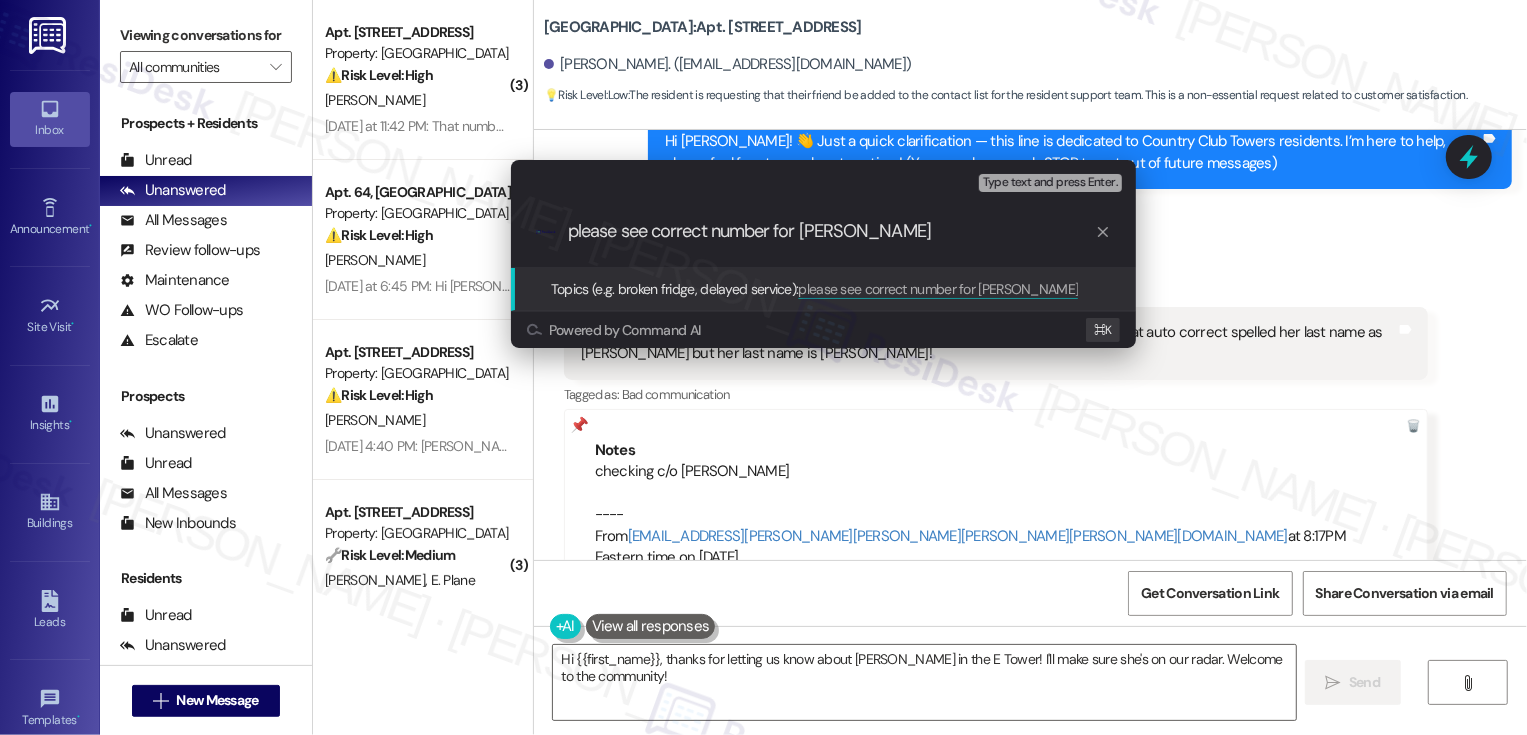 type 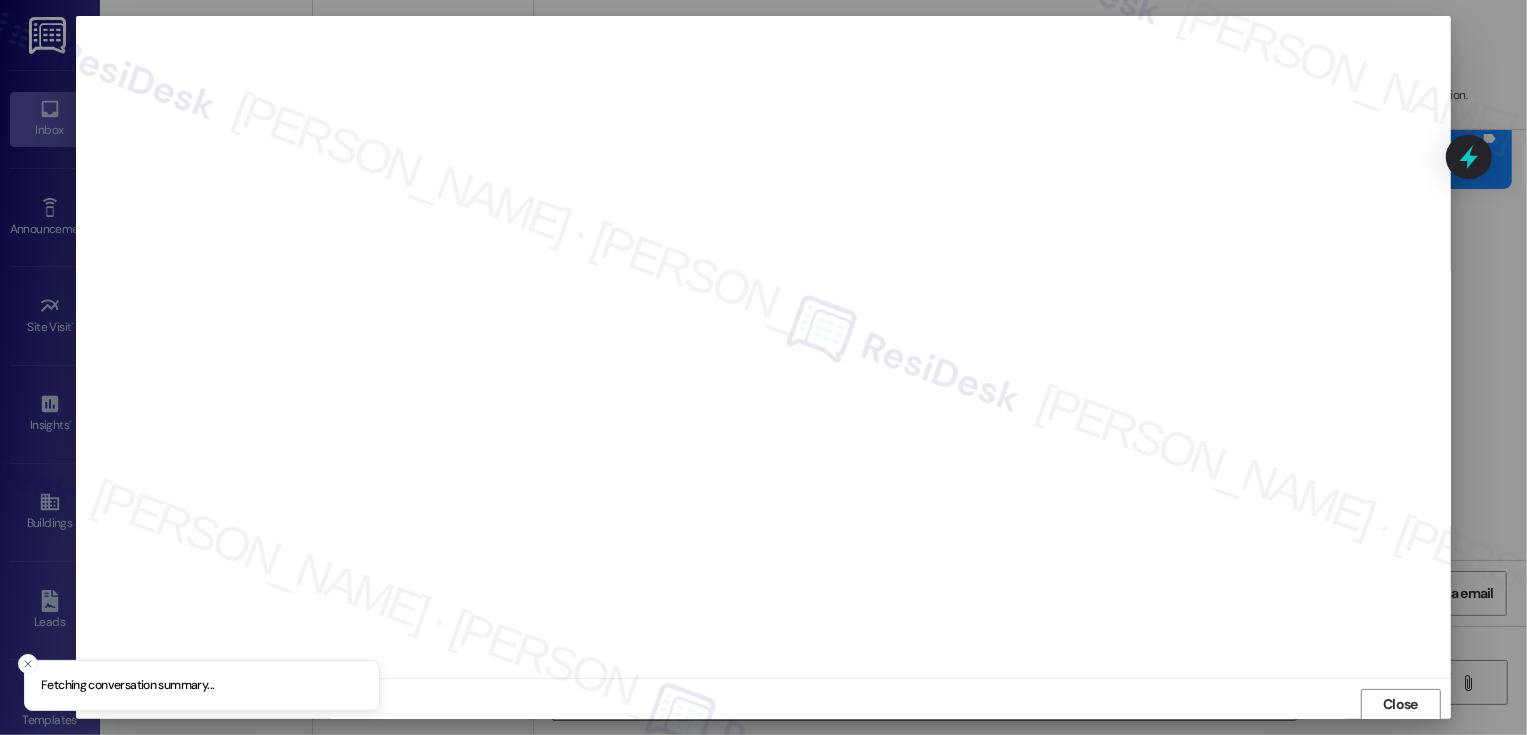 scroll, scrollTop: 1, scrollLeft: 0, axis: vertical 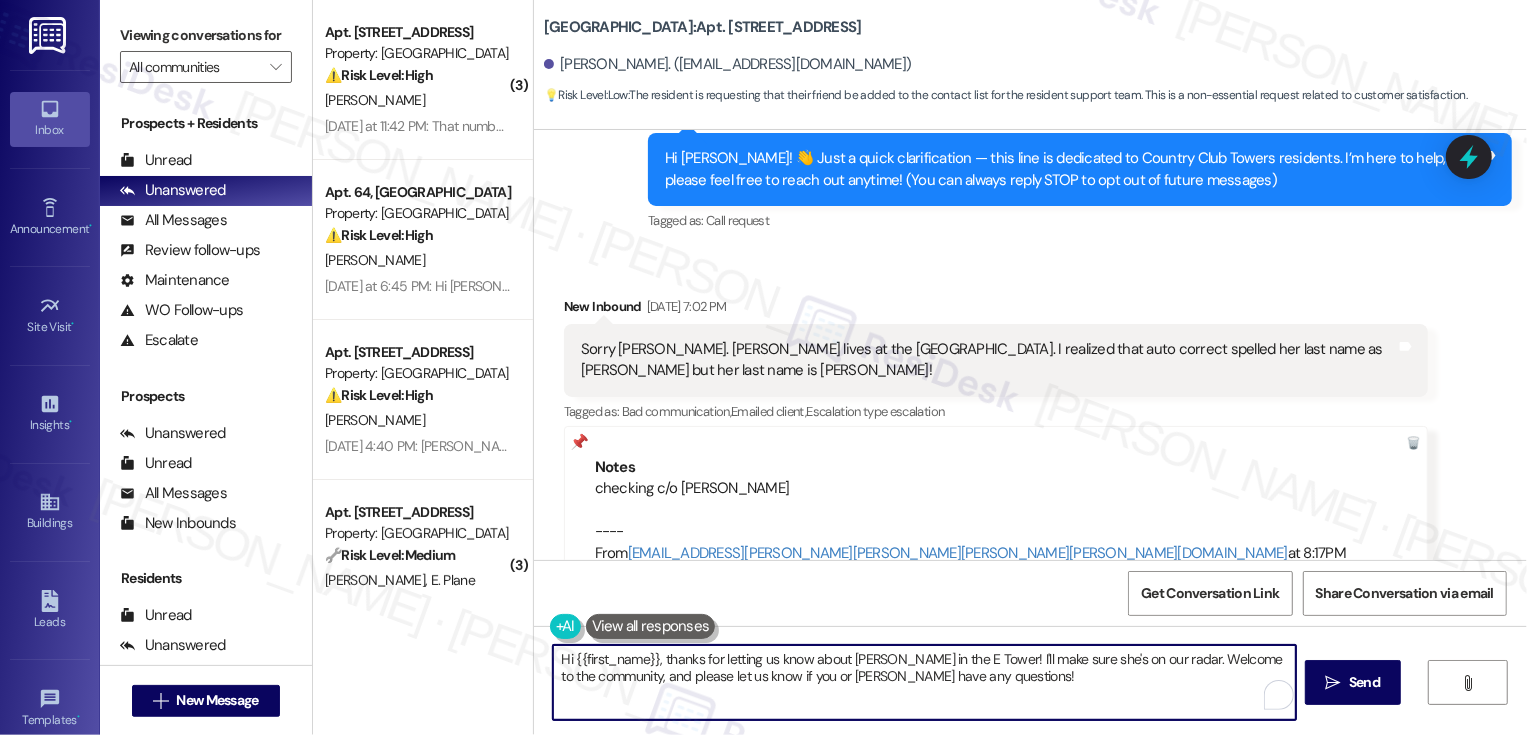 drag, startPoint x: 859, startPoint y: 659, endPoint x: 988, endPoint y: 676, distance: 130.11533 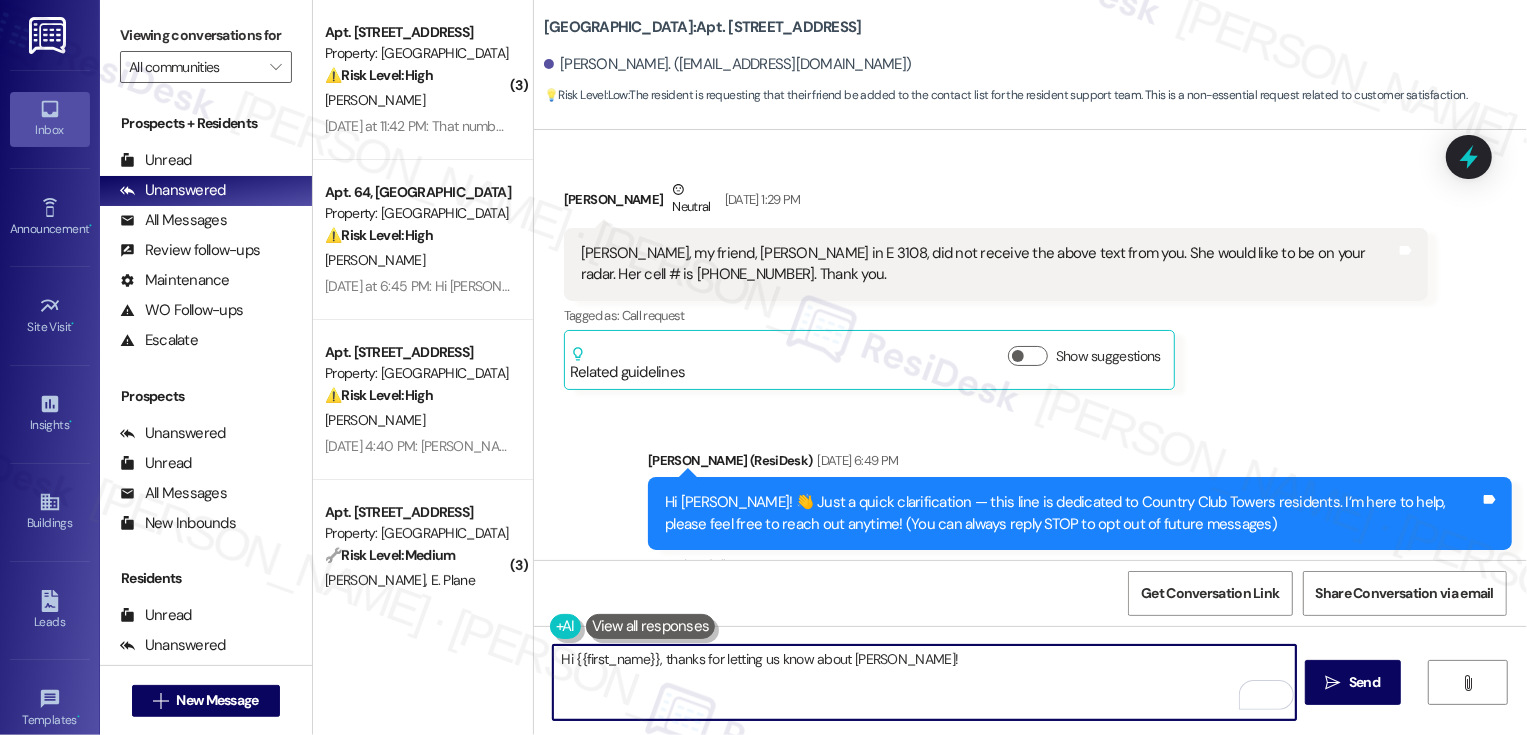 scroll, scrollTop: 285, scrollLeft: 0, axis: vertical 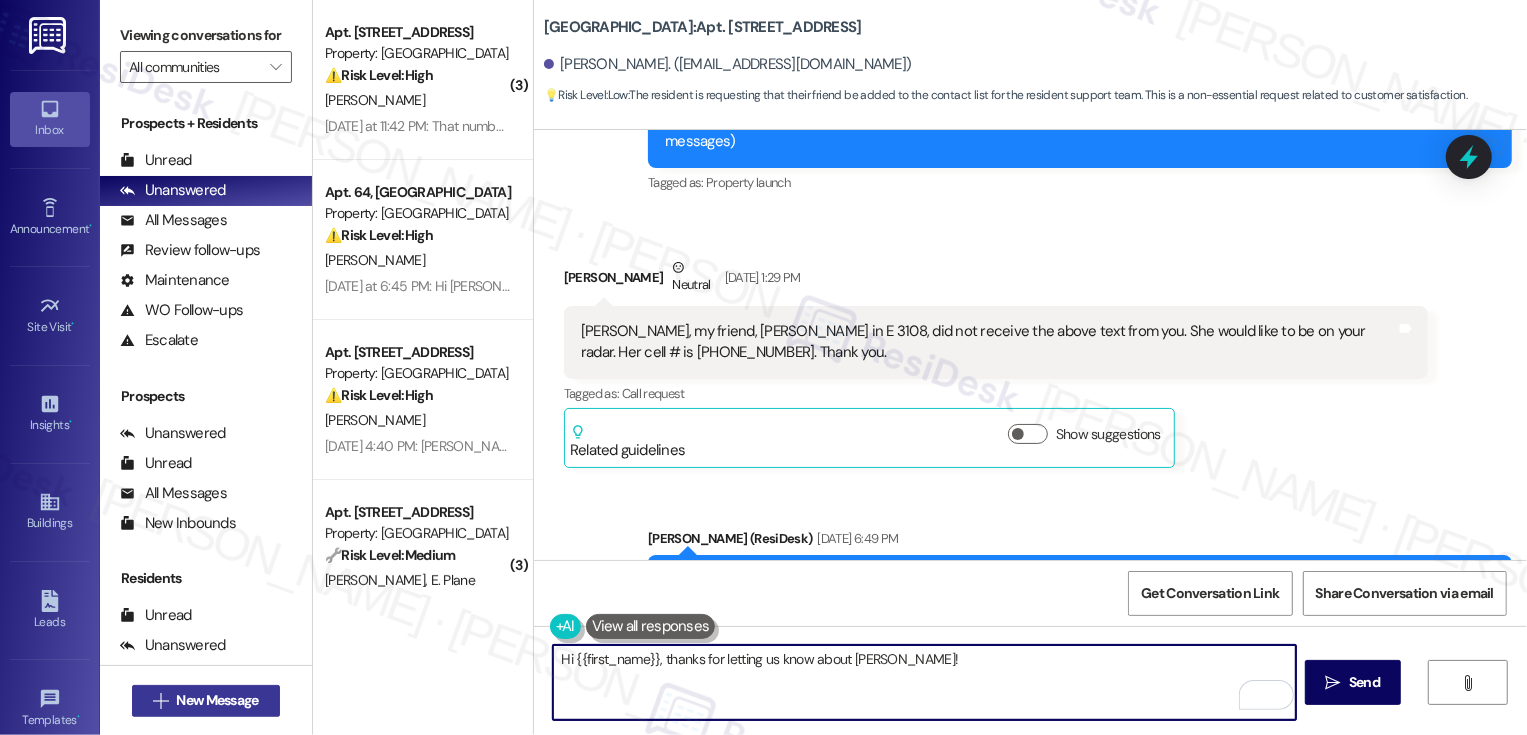type on "Hi {{first_name}}, thanks for letting us know about [PERSON_NAME]!" 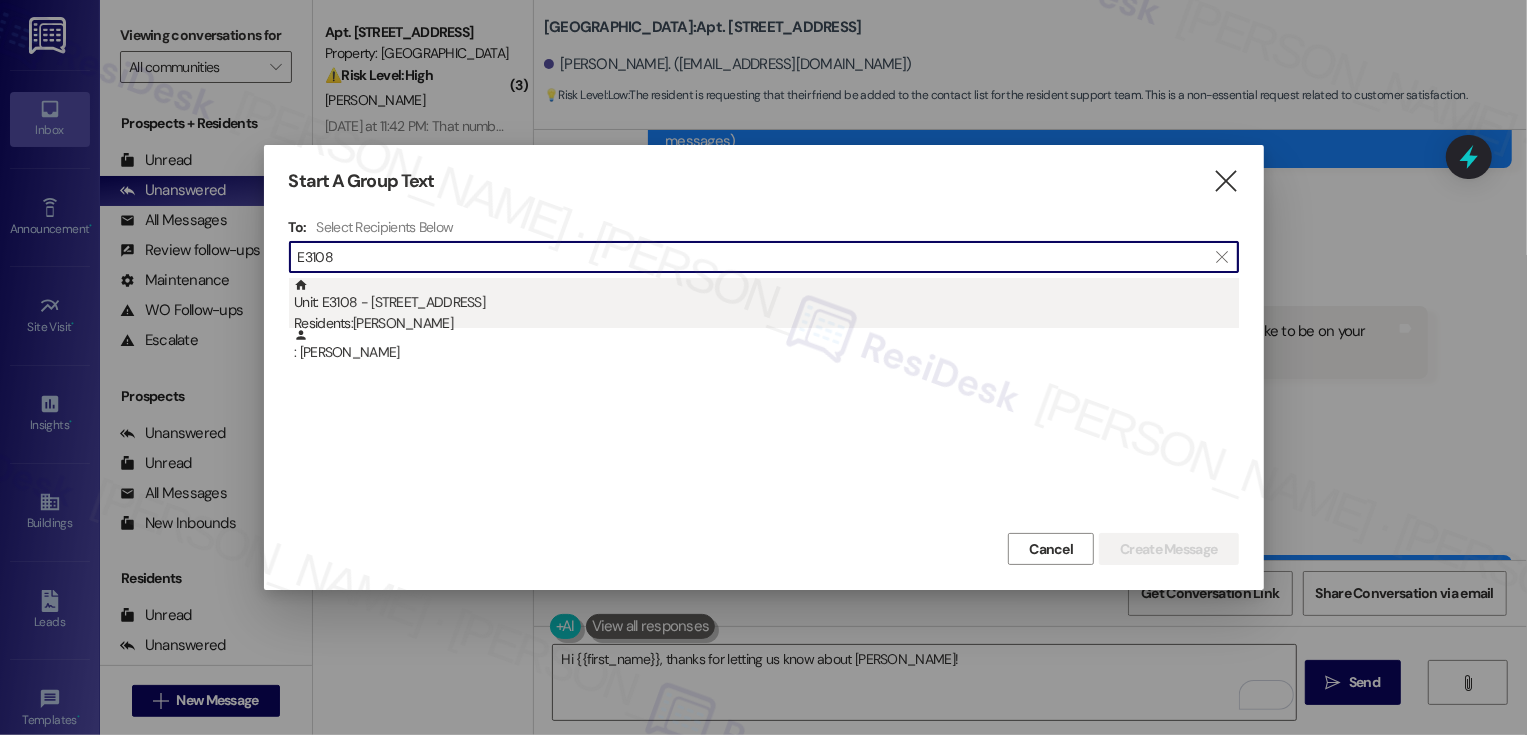type on "E3108" 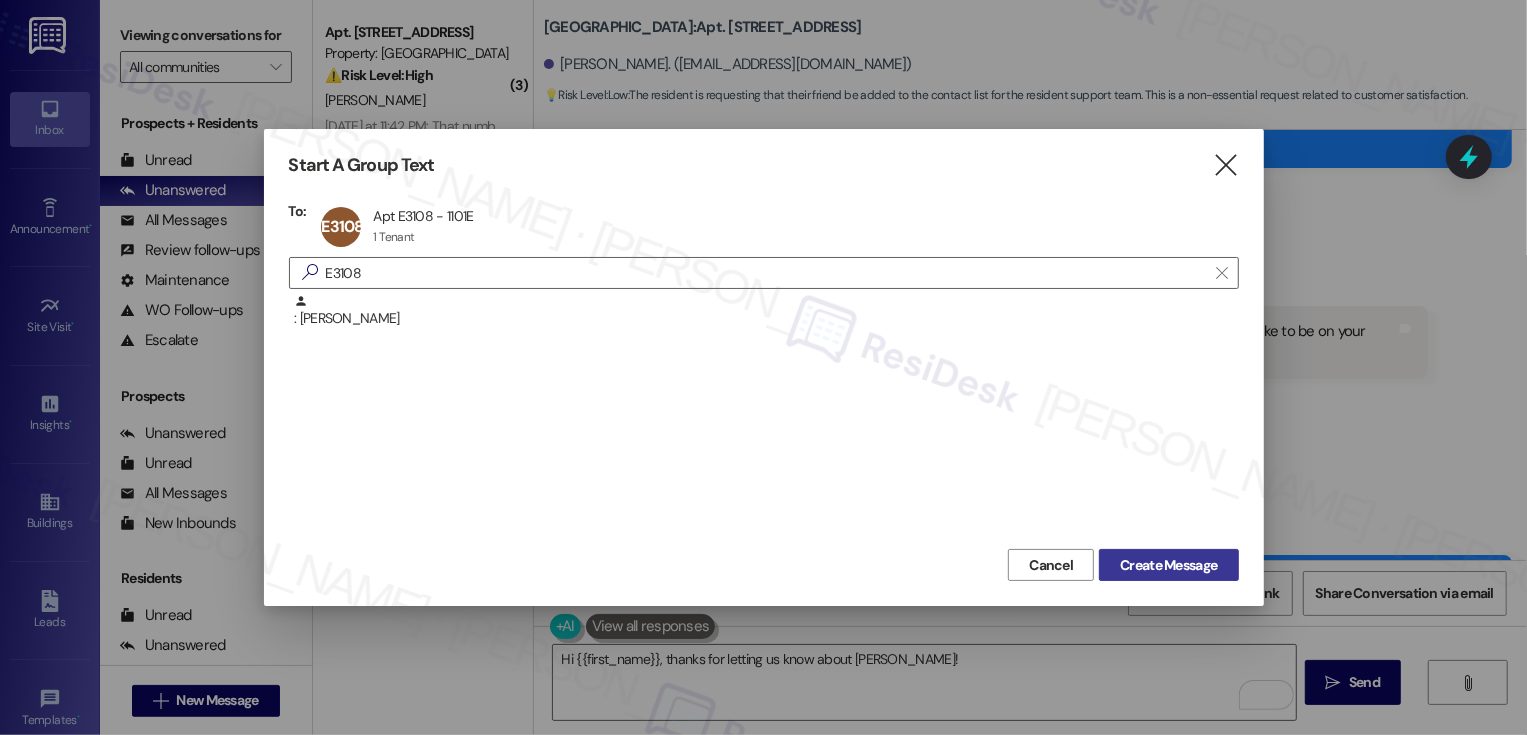 click on "Create Message" at bounding box center [1168, 565] 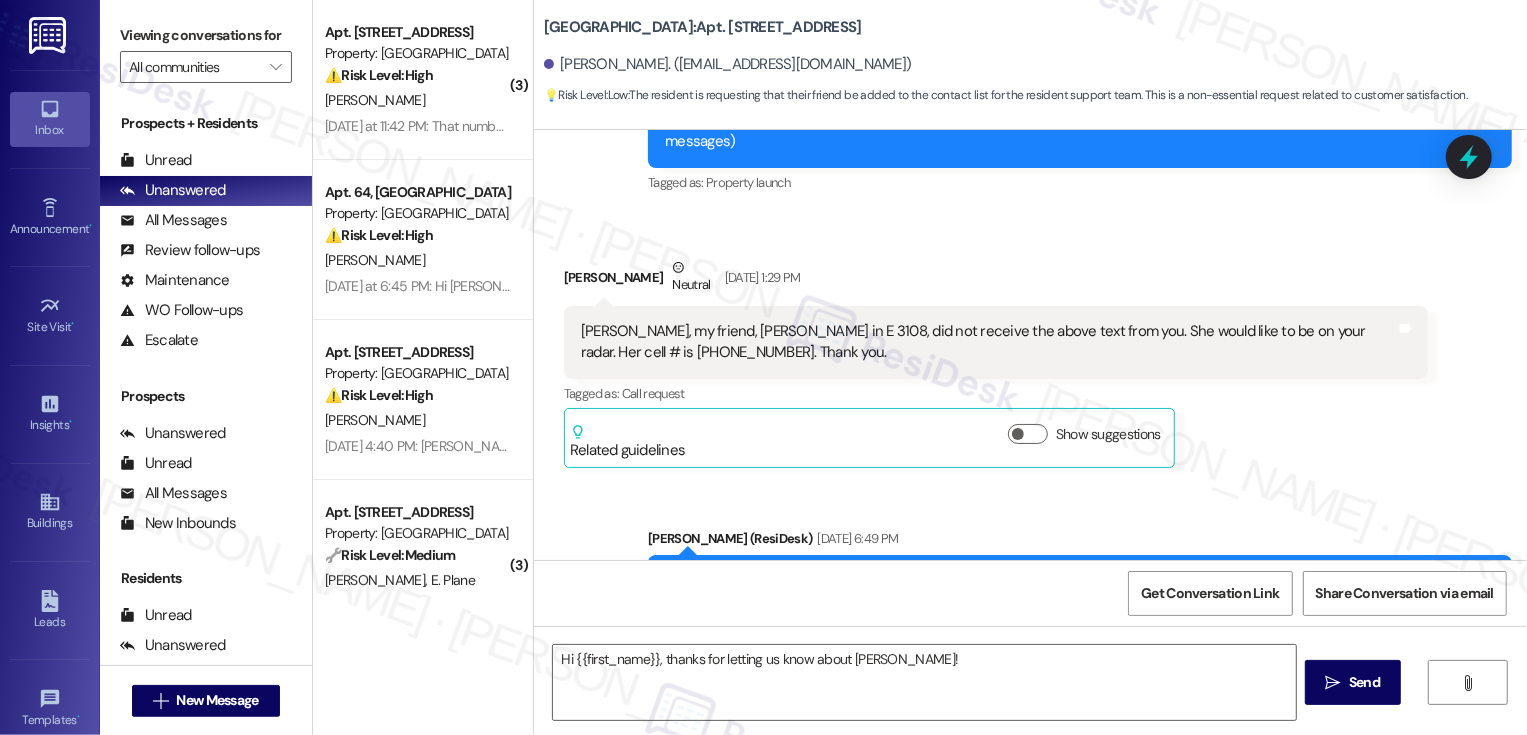 type on "Fetching suggested responses. Please feel free to read through the conversation in the meantime." 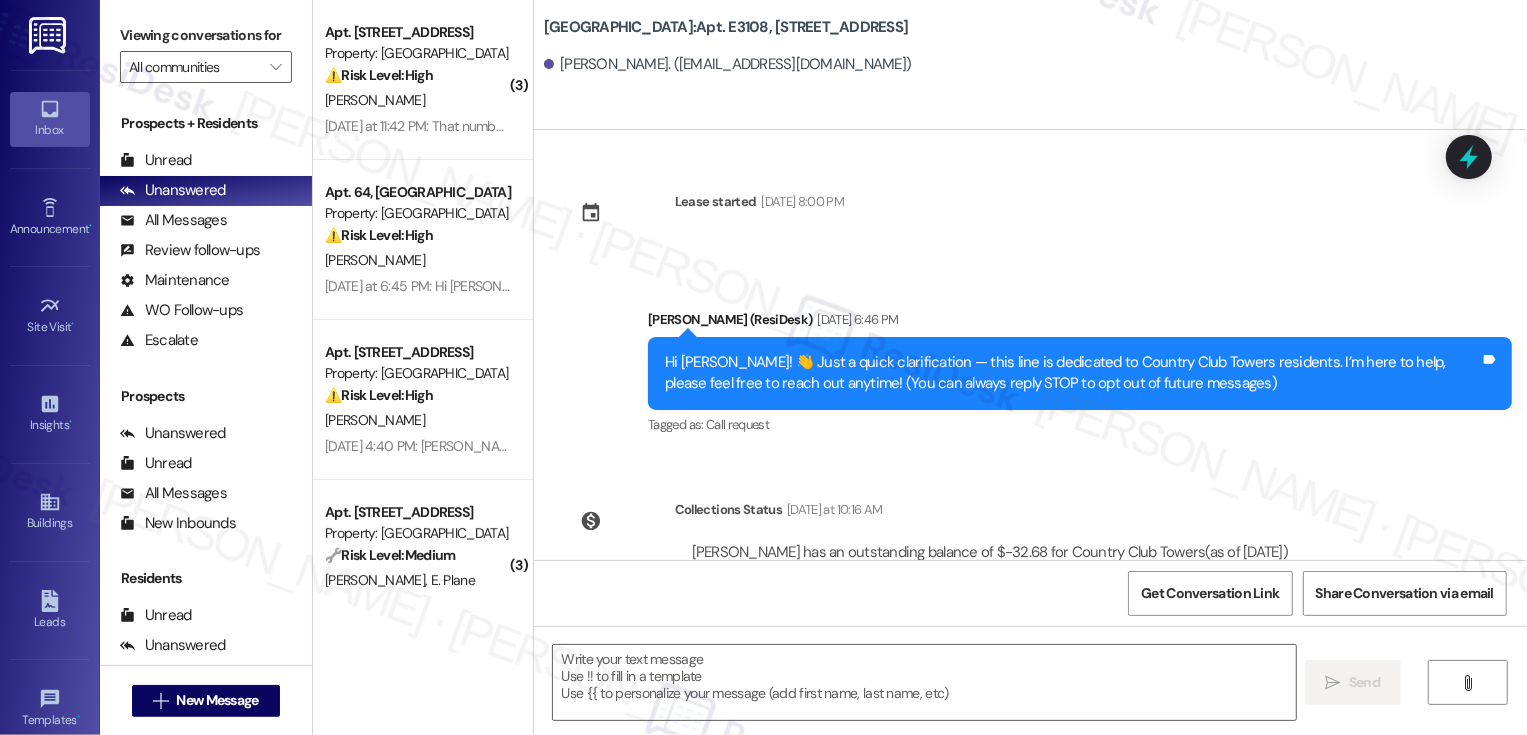 type on "Fetching suggested responses. Please feel free to read through the conversation in the meantime." 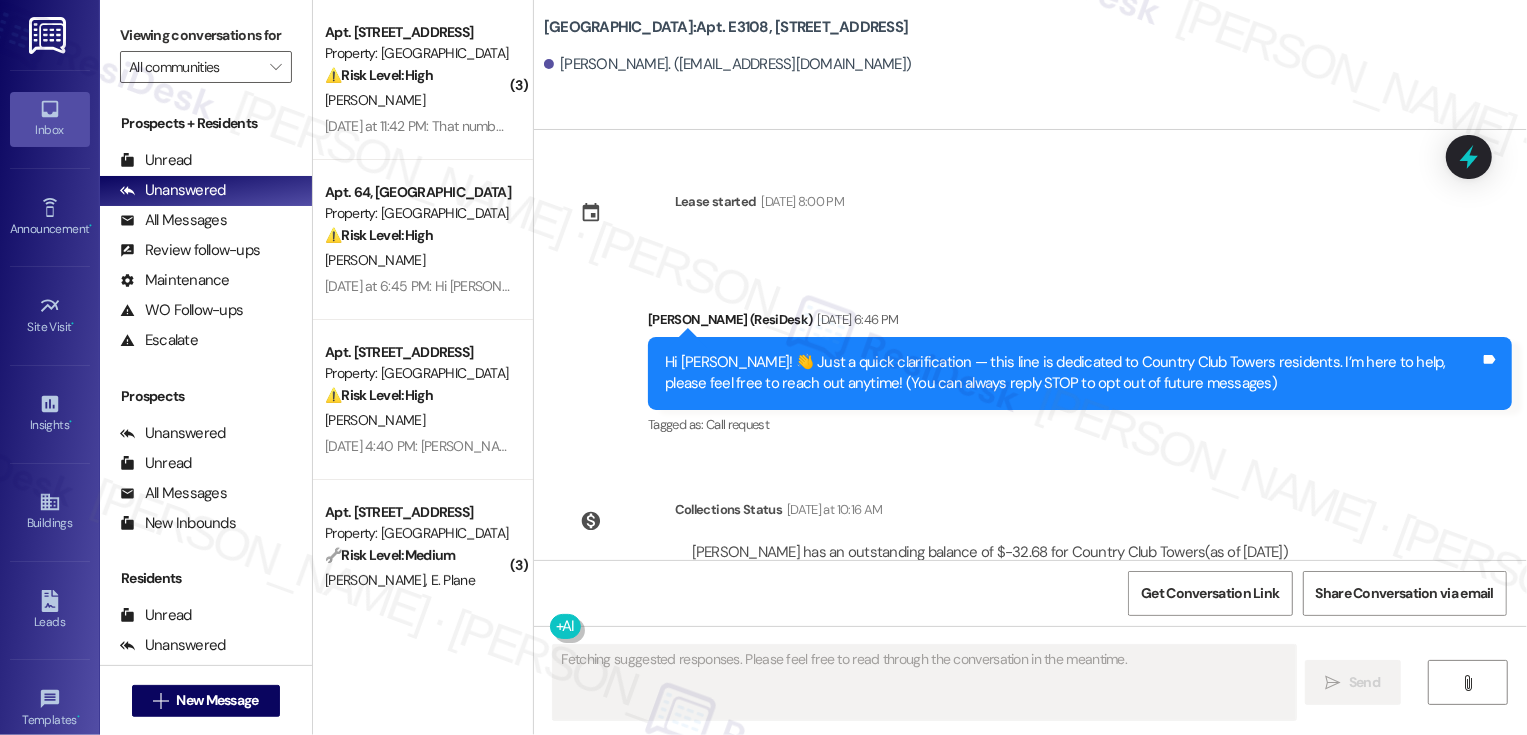 type 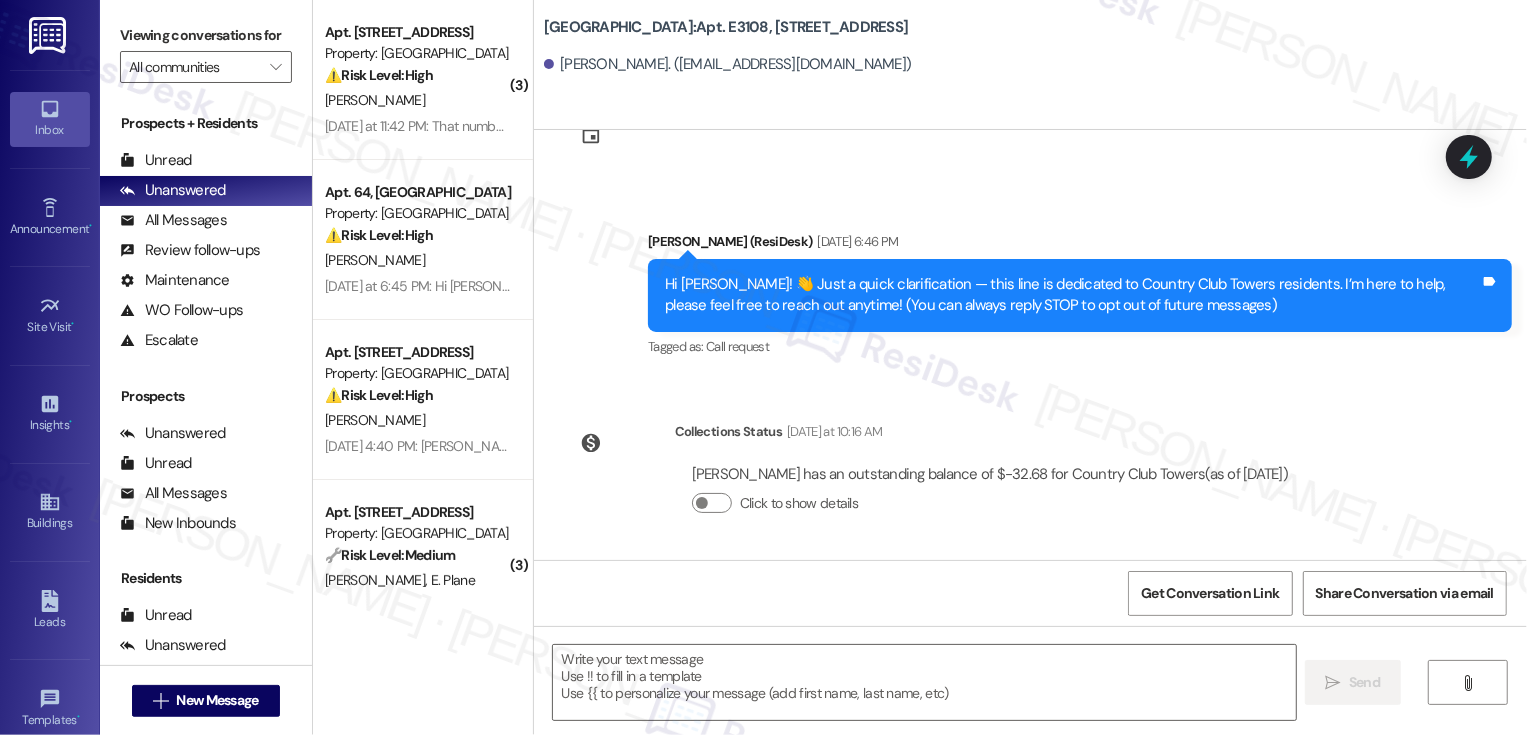 scroll, scrollTop: 0, scrollLeft: 0, axis: both 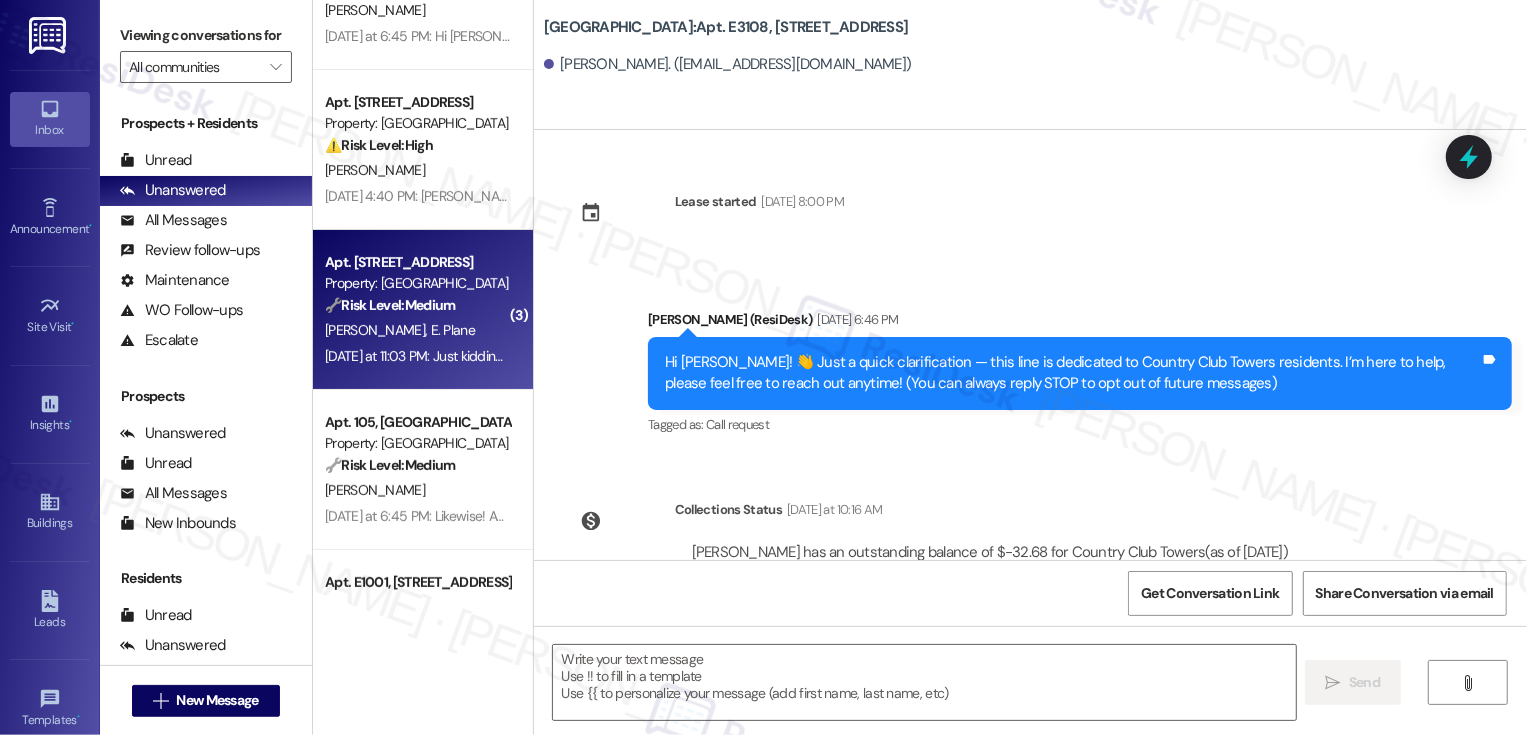 type 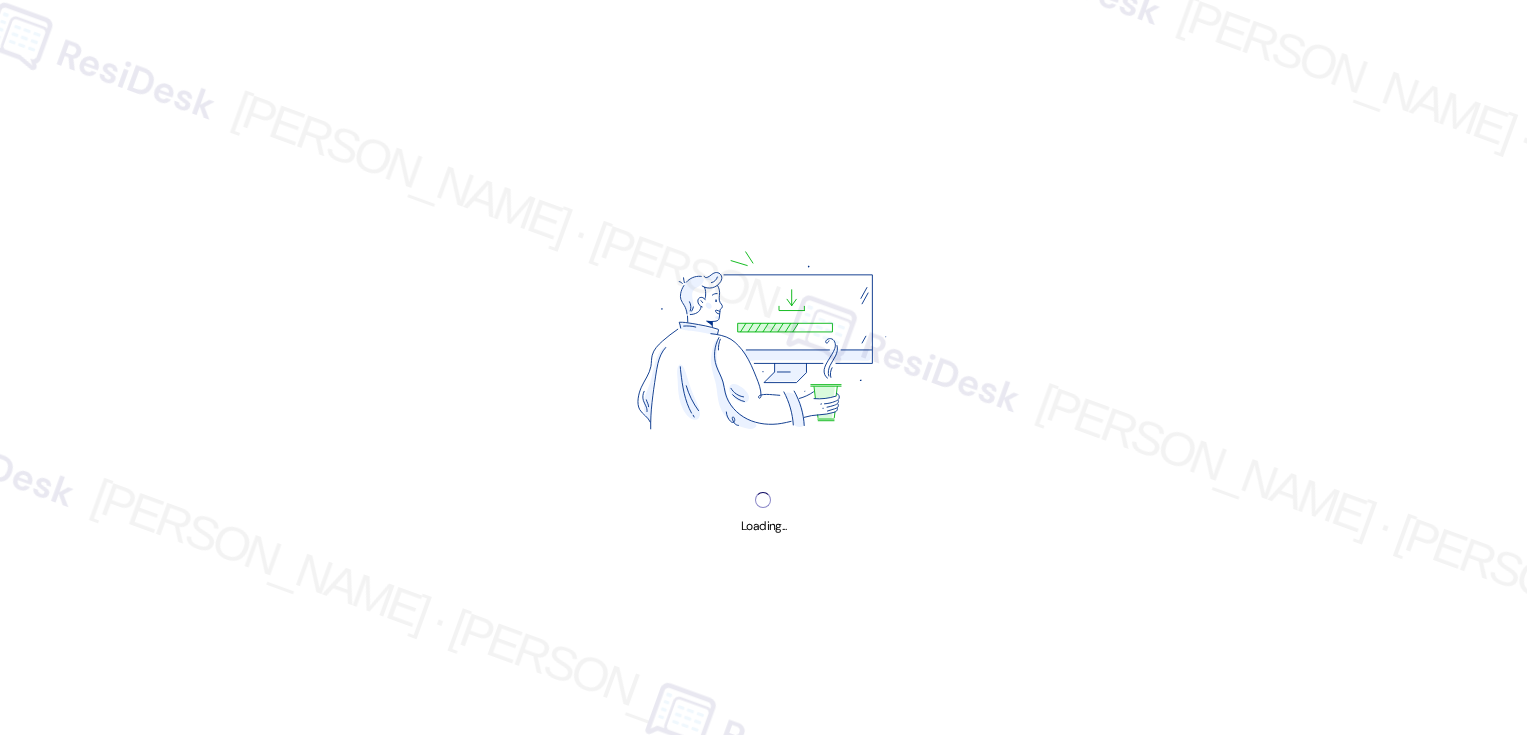 scroll, scrollTop: 0, scrollLeft: 0, axis: both 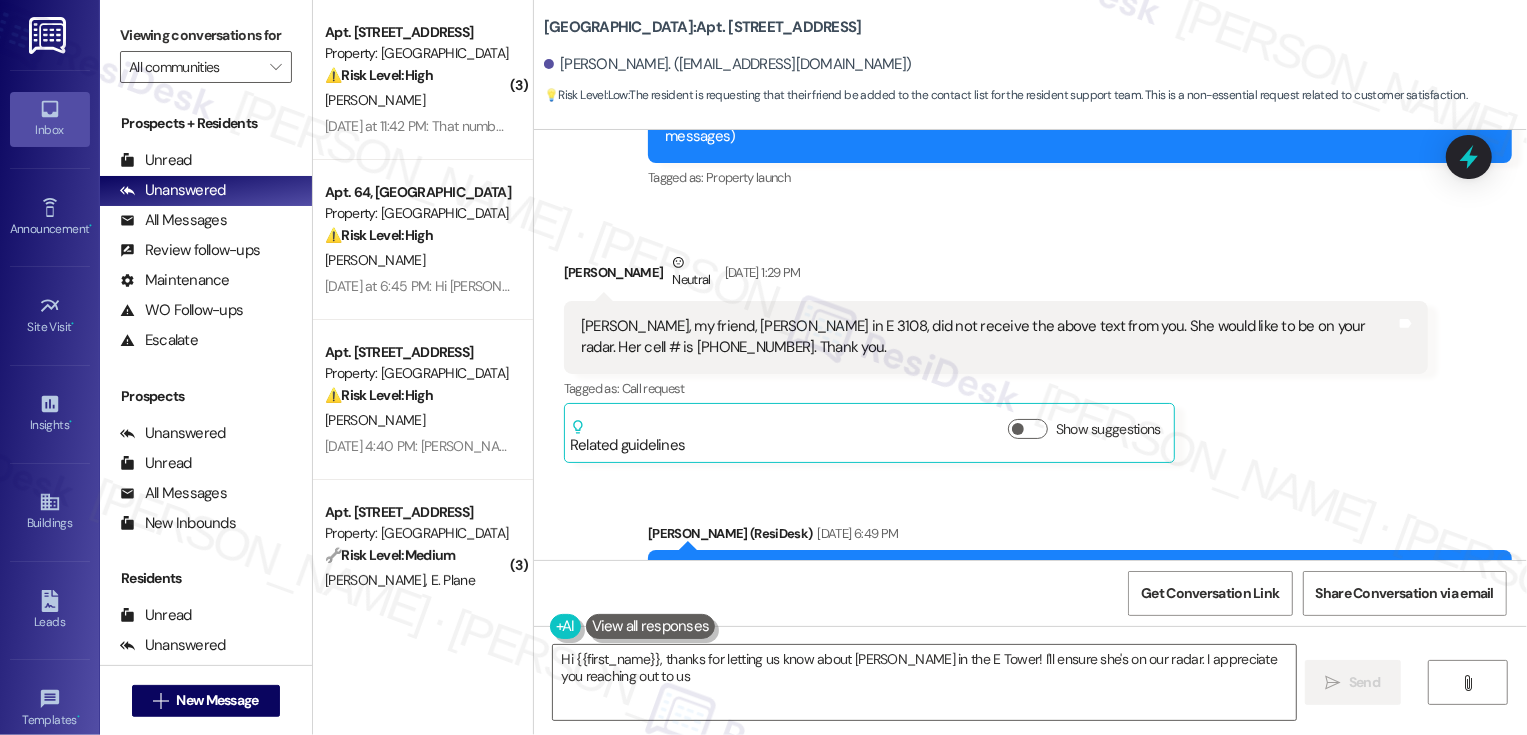 type on "Hi {{first_name}}, thanks for letting us know about Jill Richman in the E Tower! I'll ensure she's on our radar. I appreciate you reaching out to us!" 